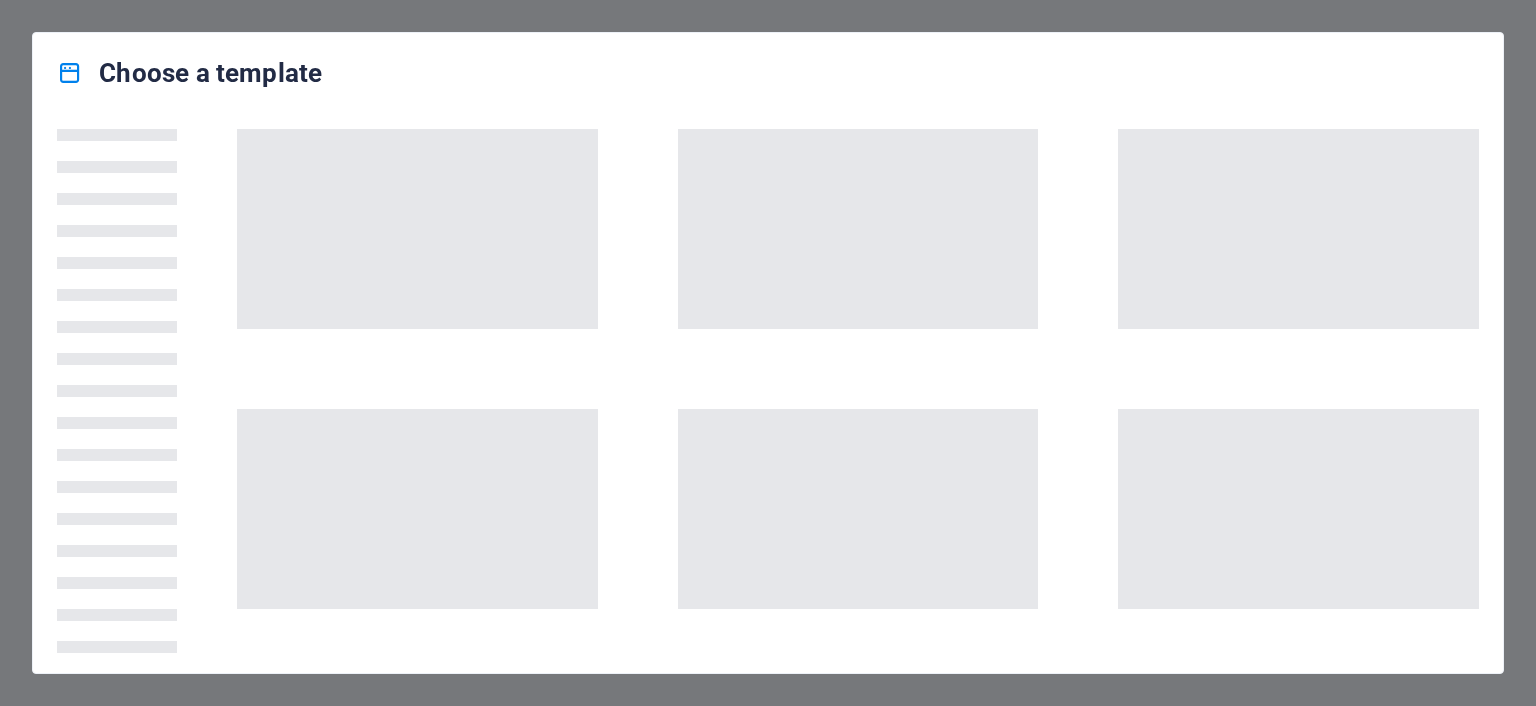 scroll, scrollTop: 0, scrollLeft: 0, axis: both 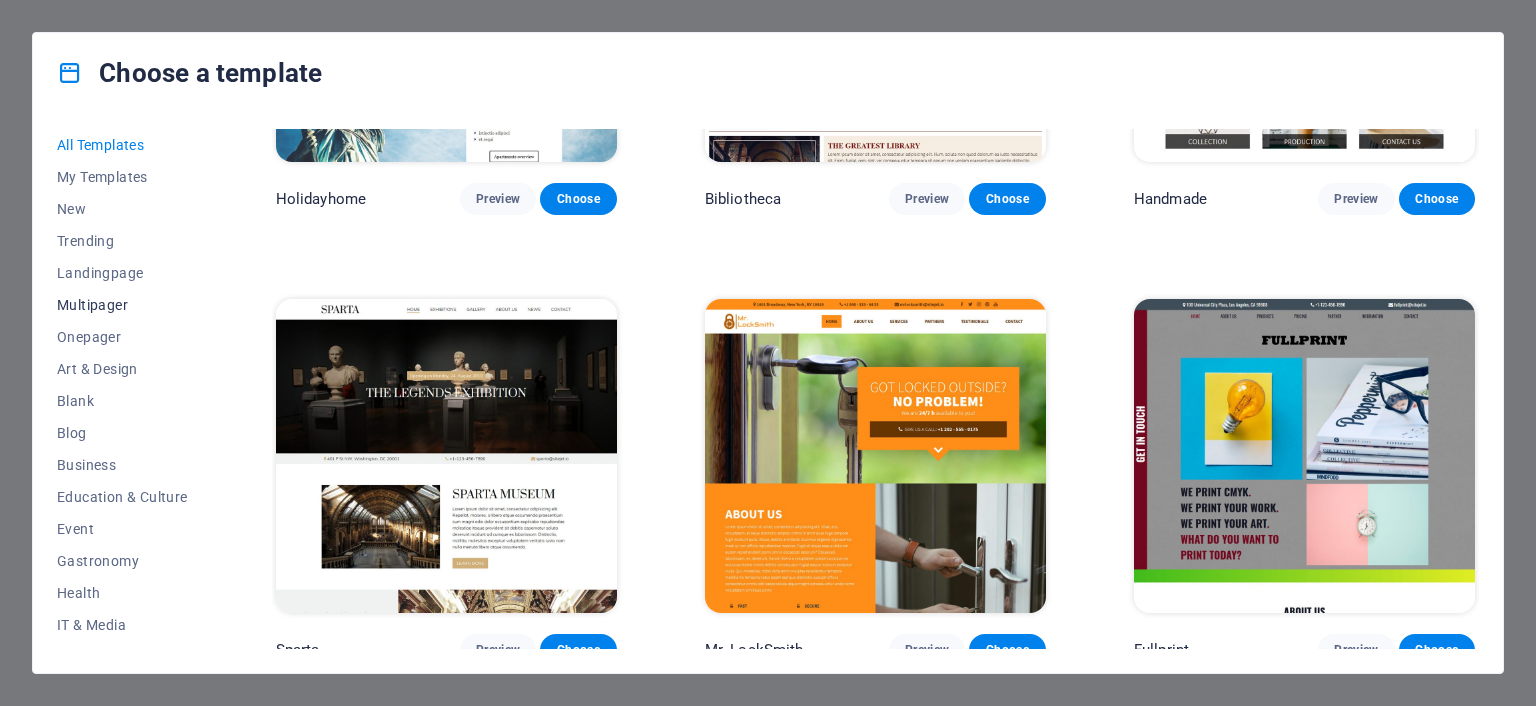 click on "Multipager" at bounding box center (122, 305) 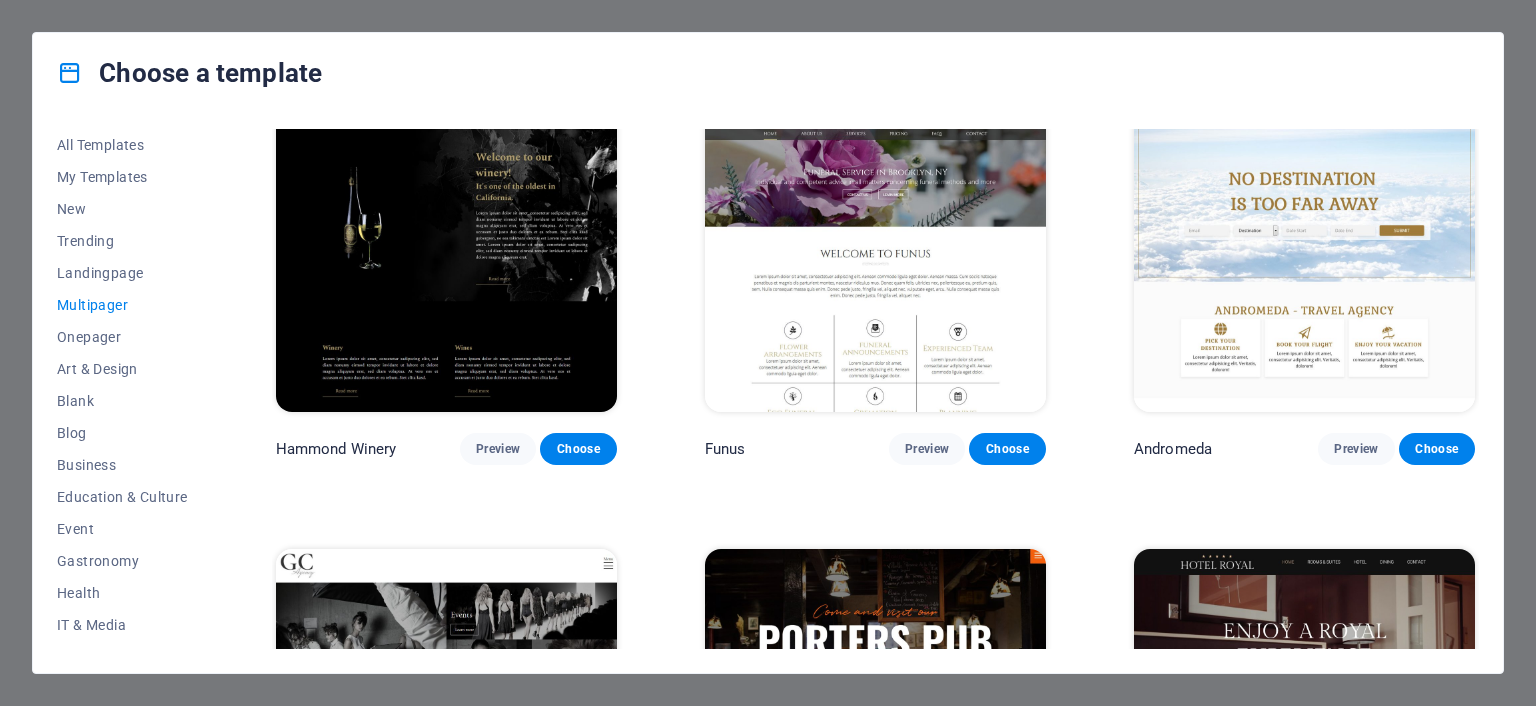 scroll, scrollTop: 7705, scrollLeft: 0, axis: vertical 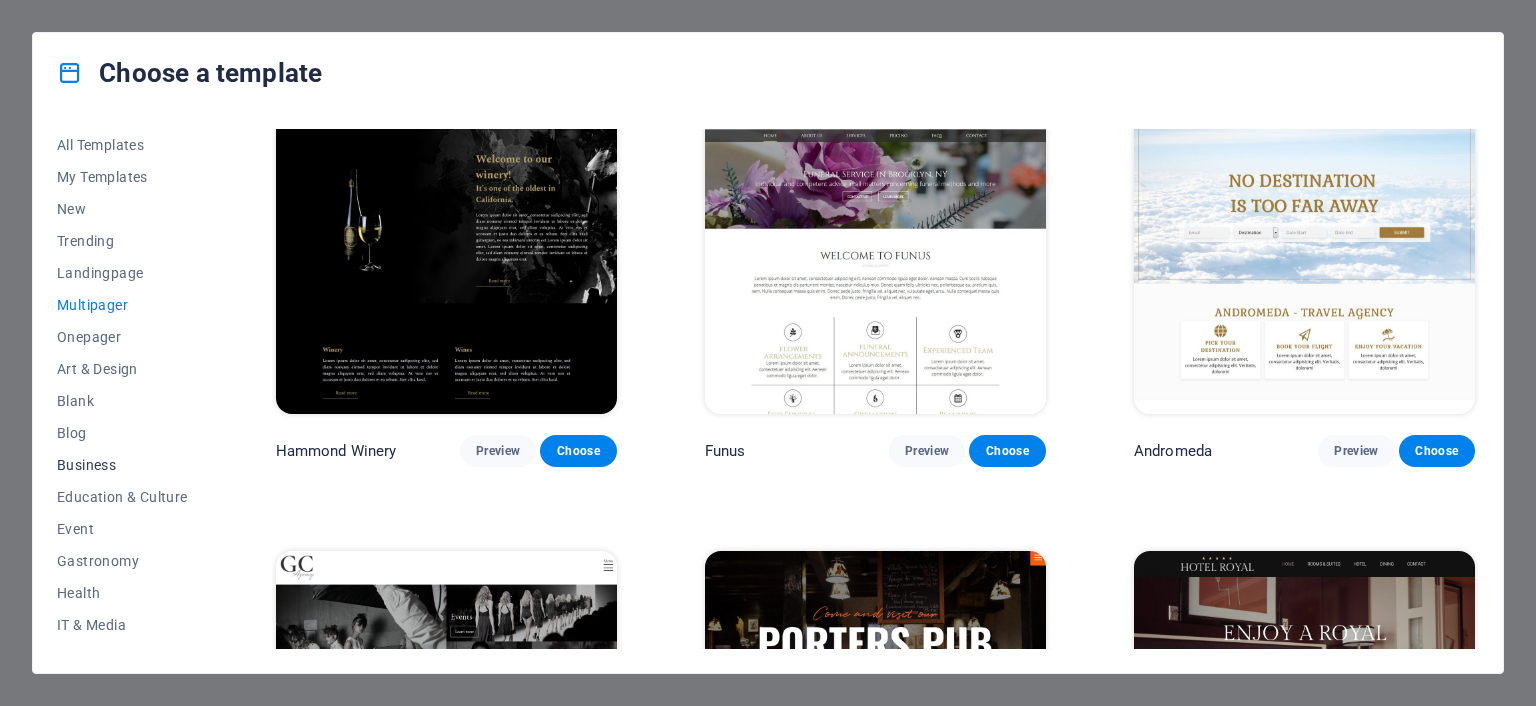 click on "Business" at bounding box center [122, 465] 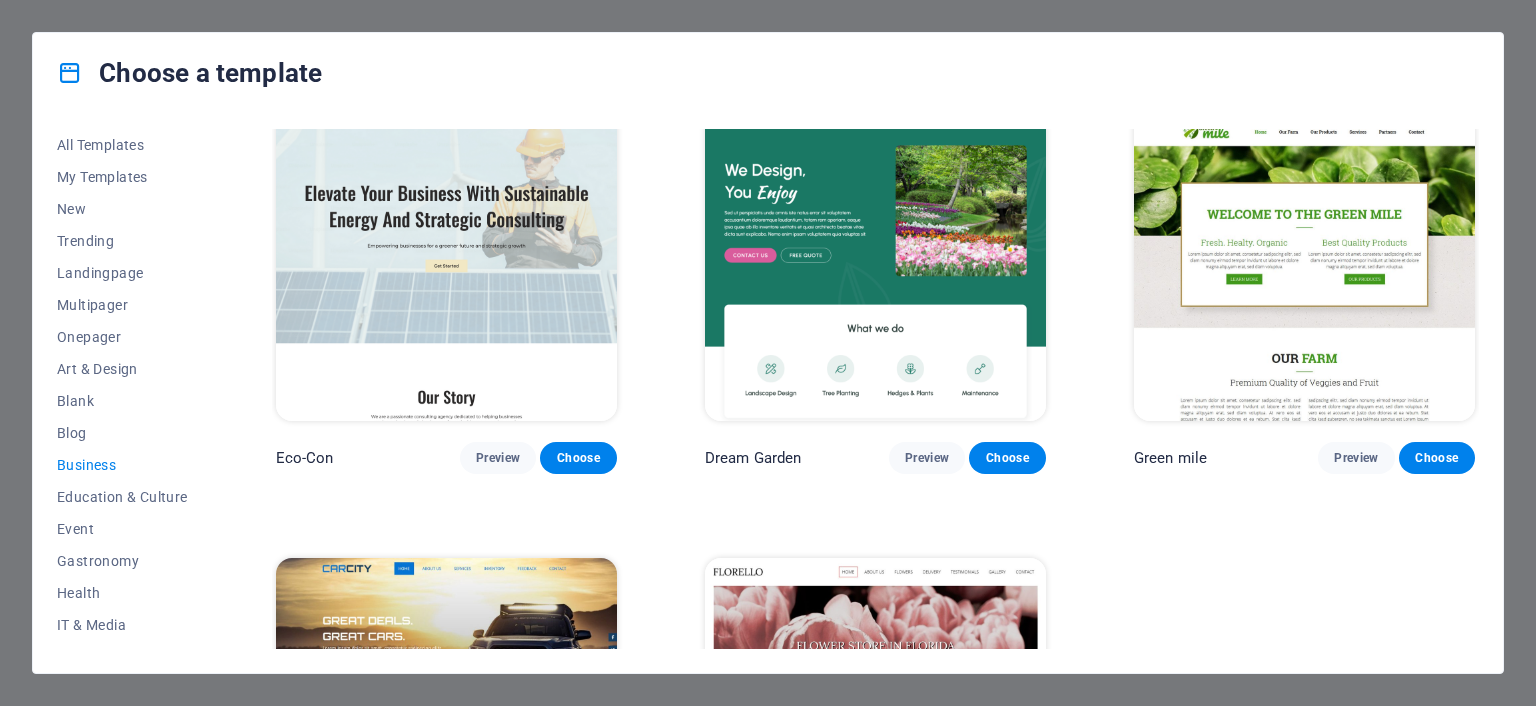 scroll, scrollTop: 0, scrollLeft: 0, axis: both 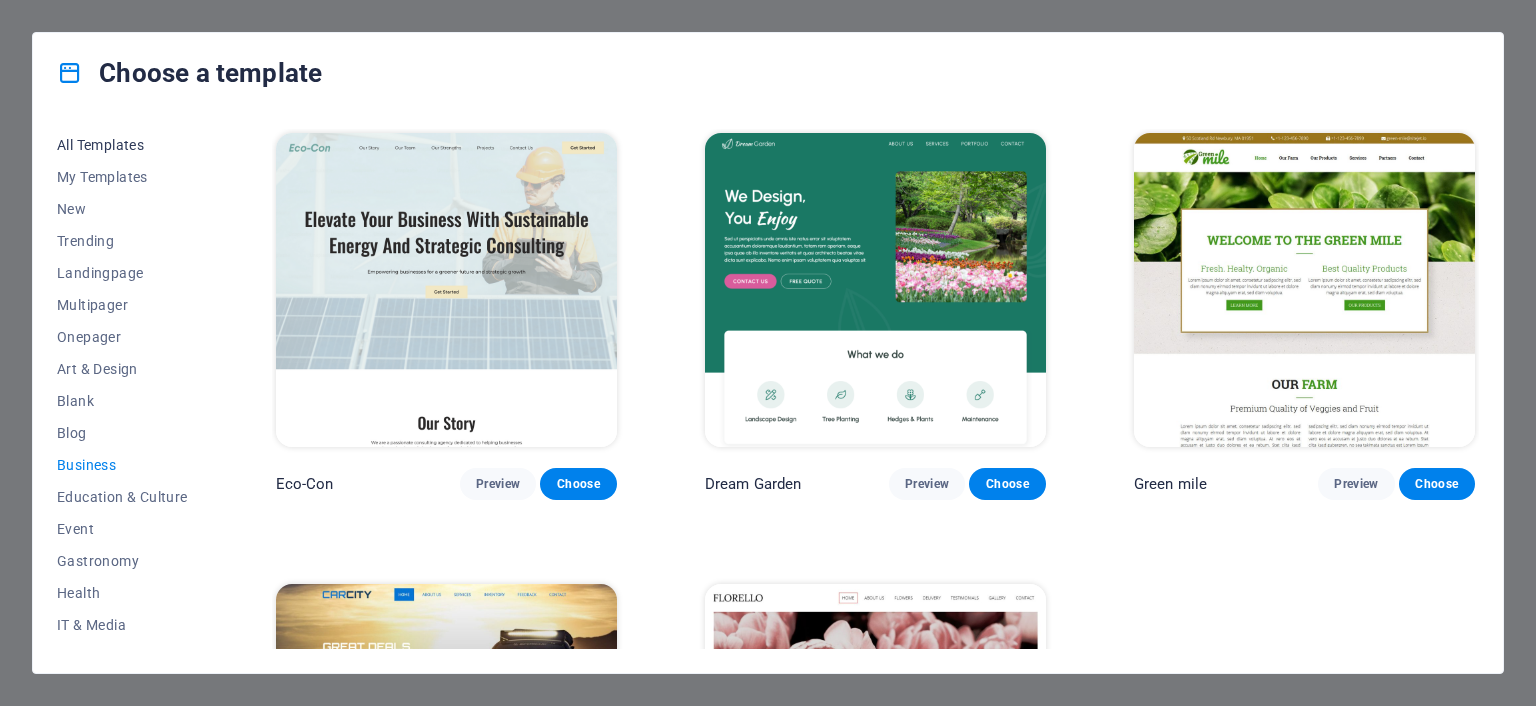 click on "All Templates" at bounding box center [122, 145] 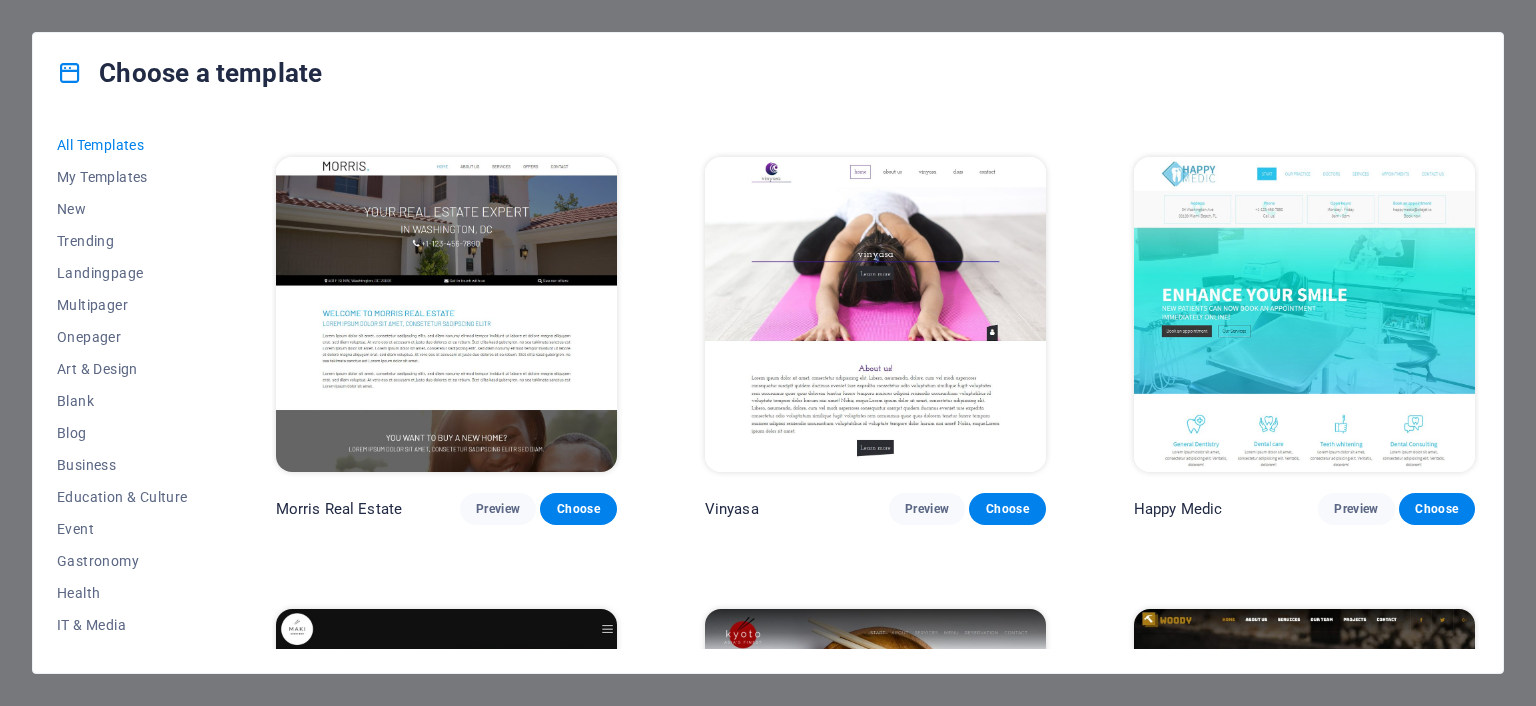 scroll, scrollTop: 9454, scrollLeft: 0, axis: vertical 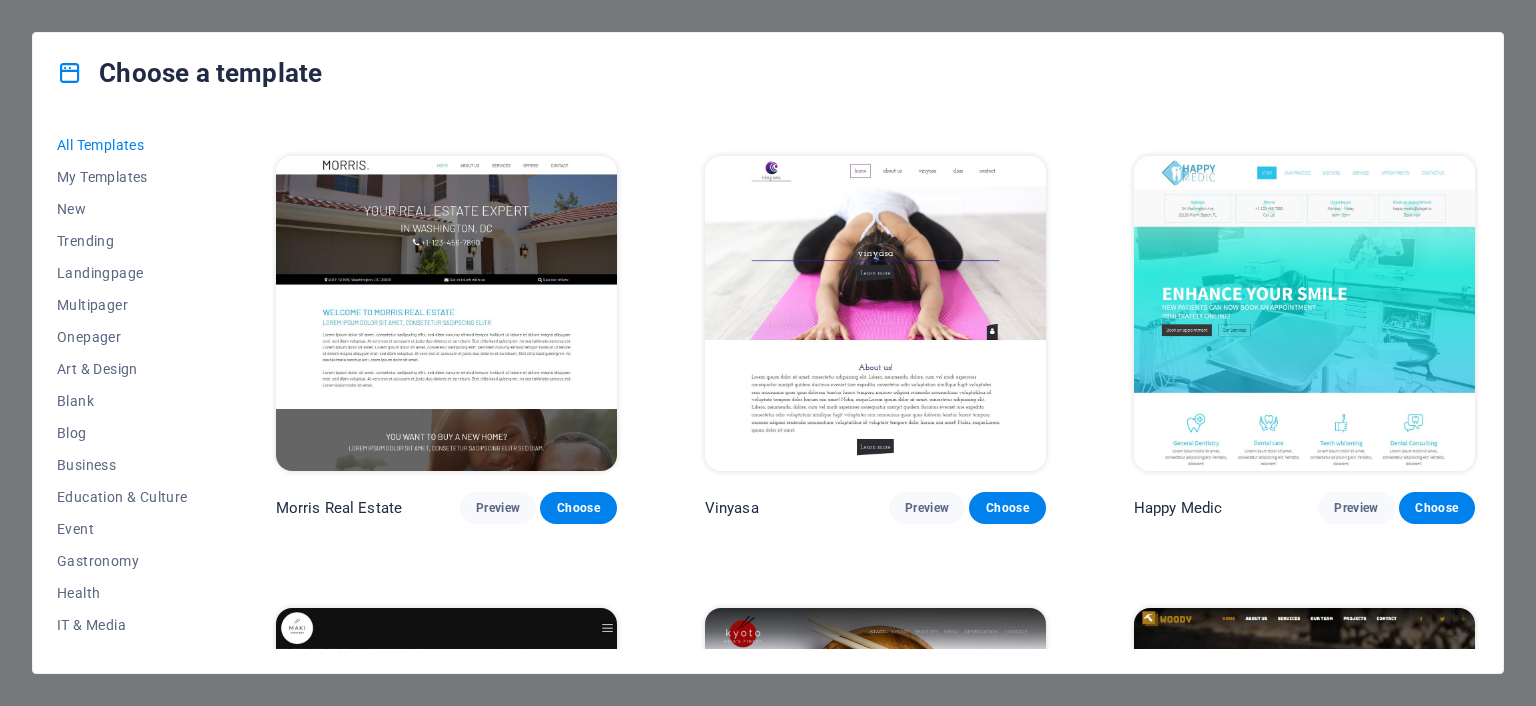type 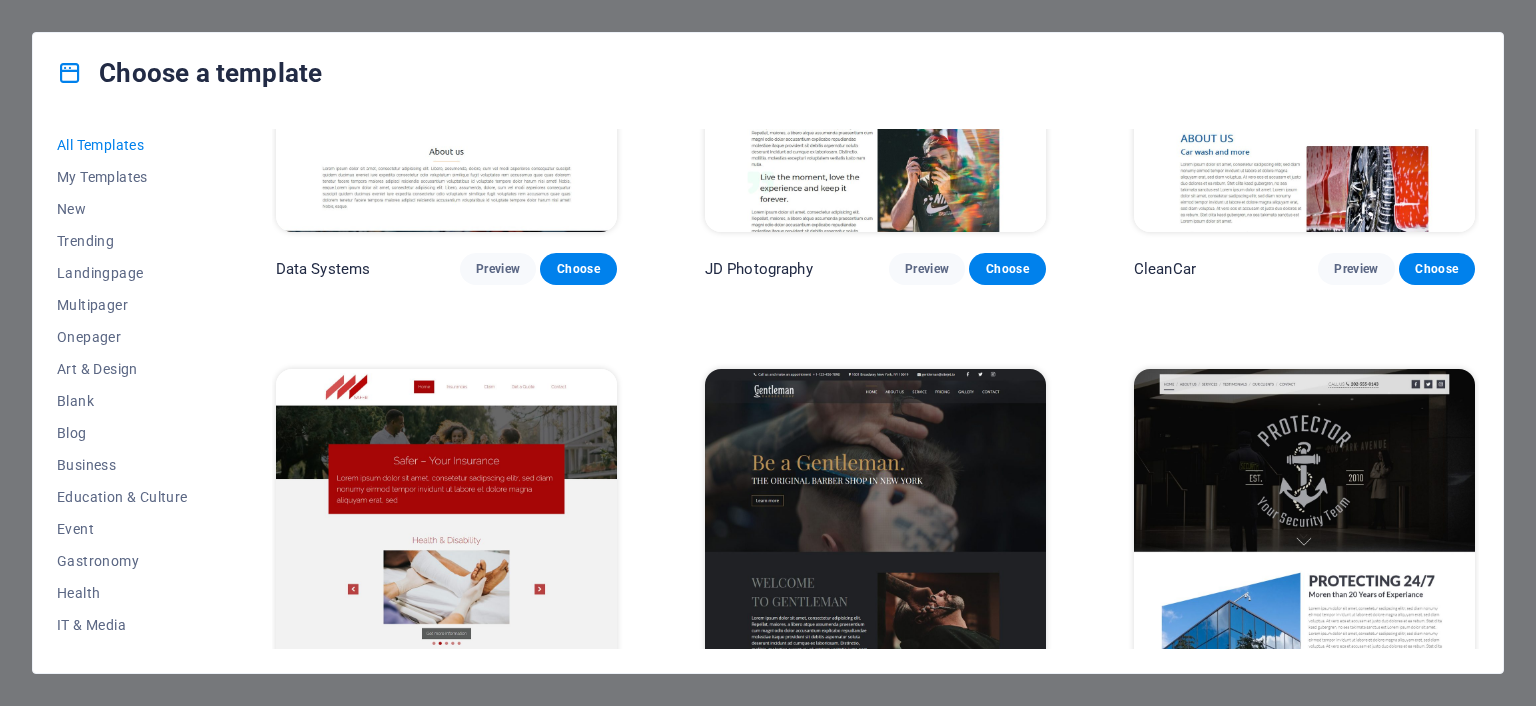 scroll, scrollTop: 8340, scrollLeft: 0, axis: vertical 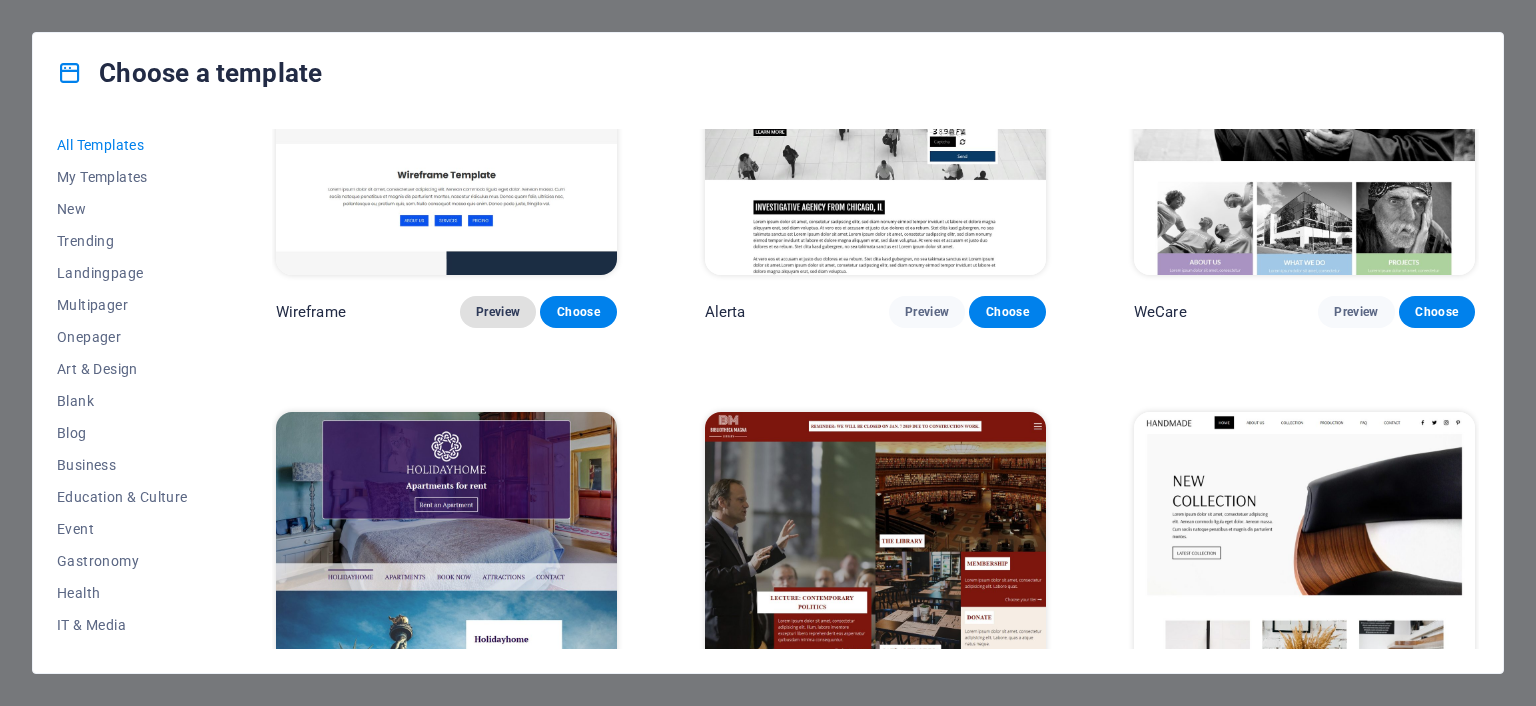 click on "Preview" at bounding box center [498, 312] 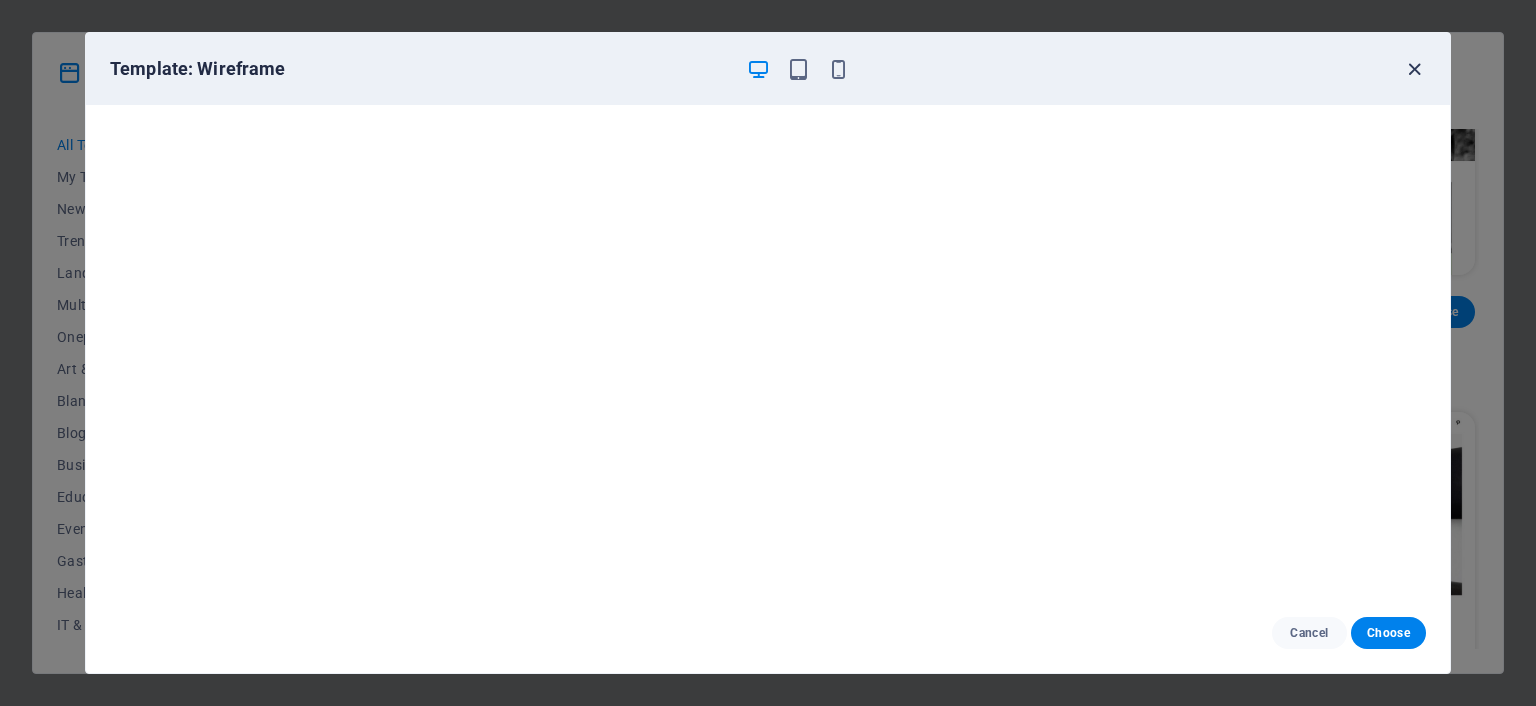 click at bounding box center (1414, 69) 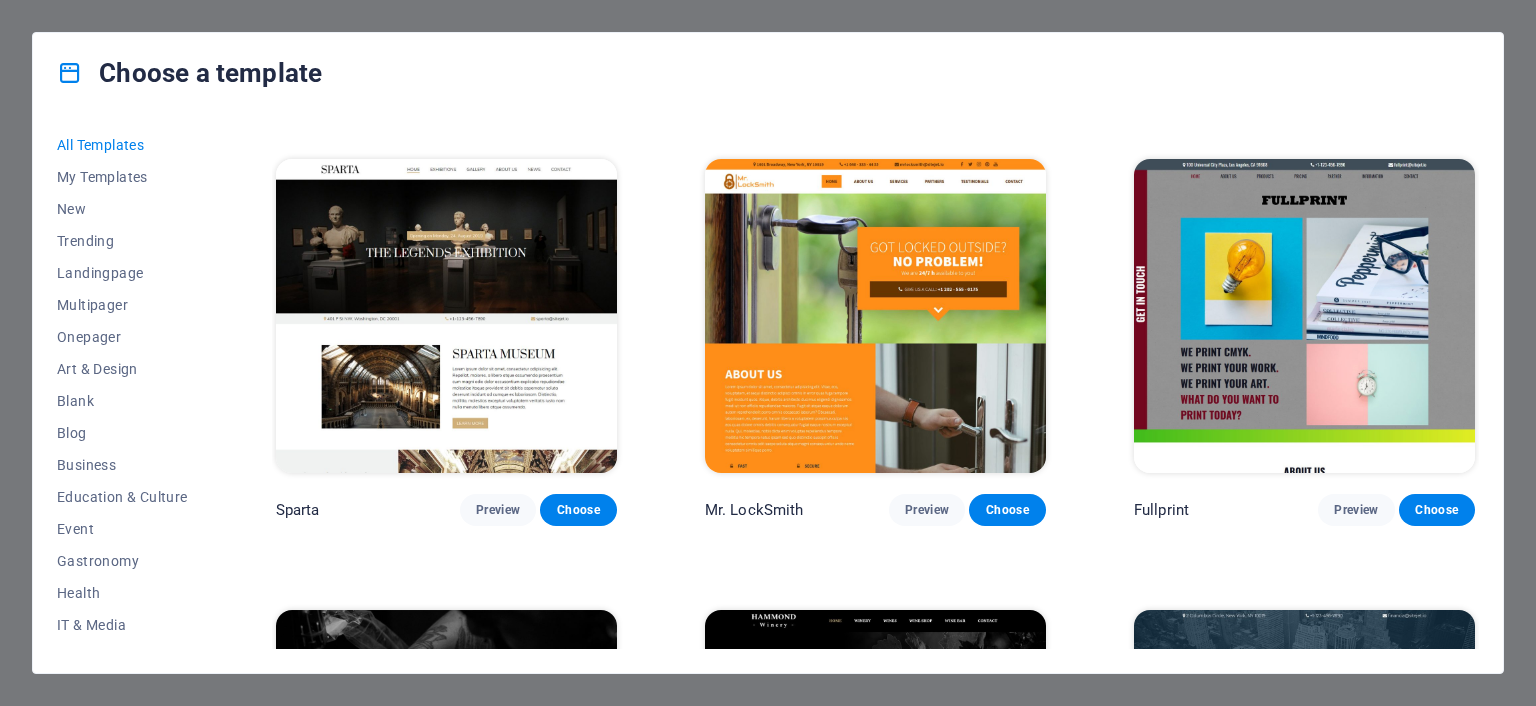 scroll, scrollTop: 12159, scrollLeft: 0, axis: vertical 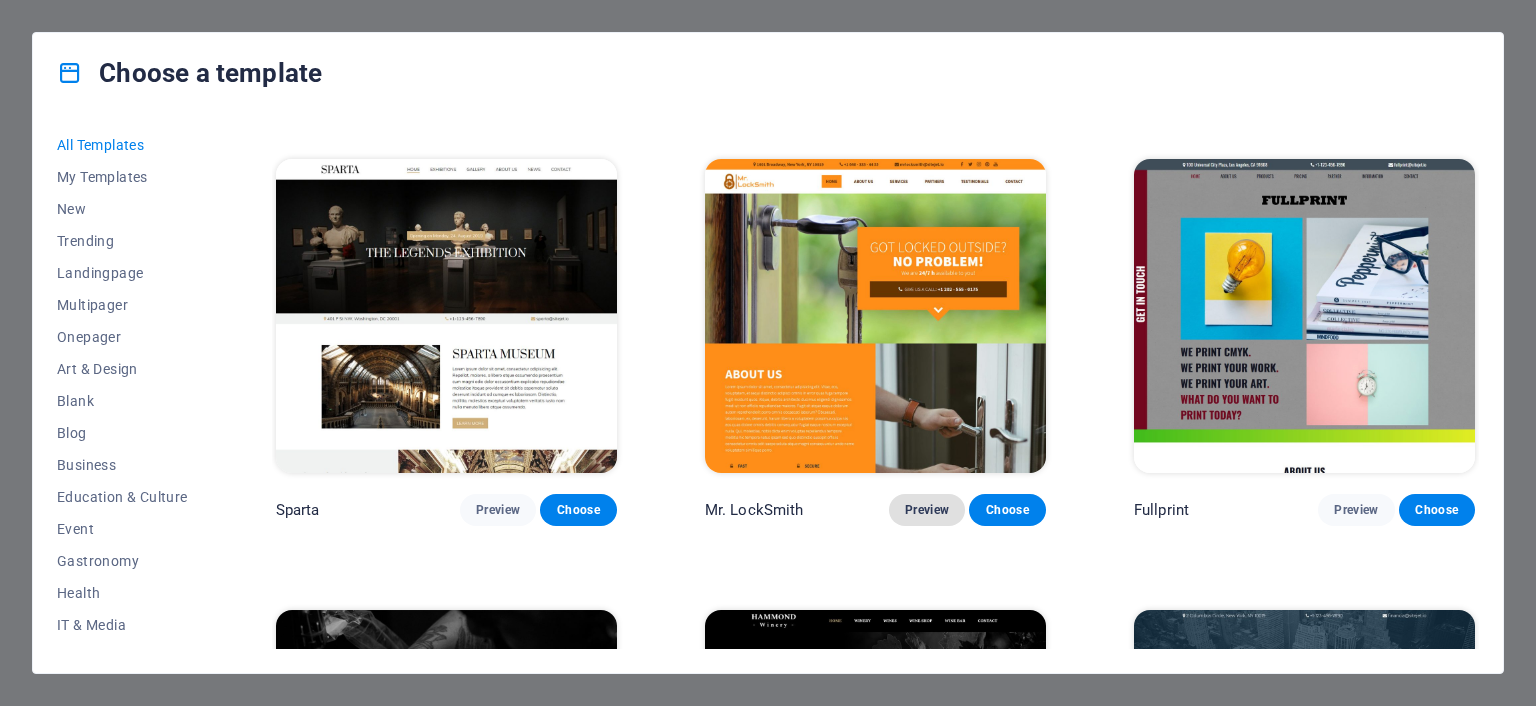 click on "Preview" at bounding box center [927, 510] 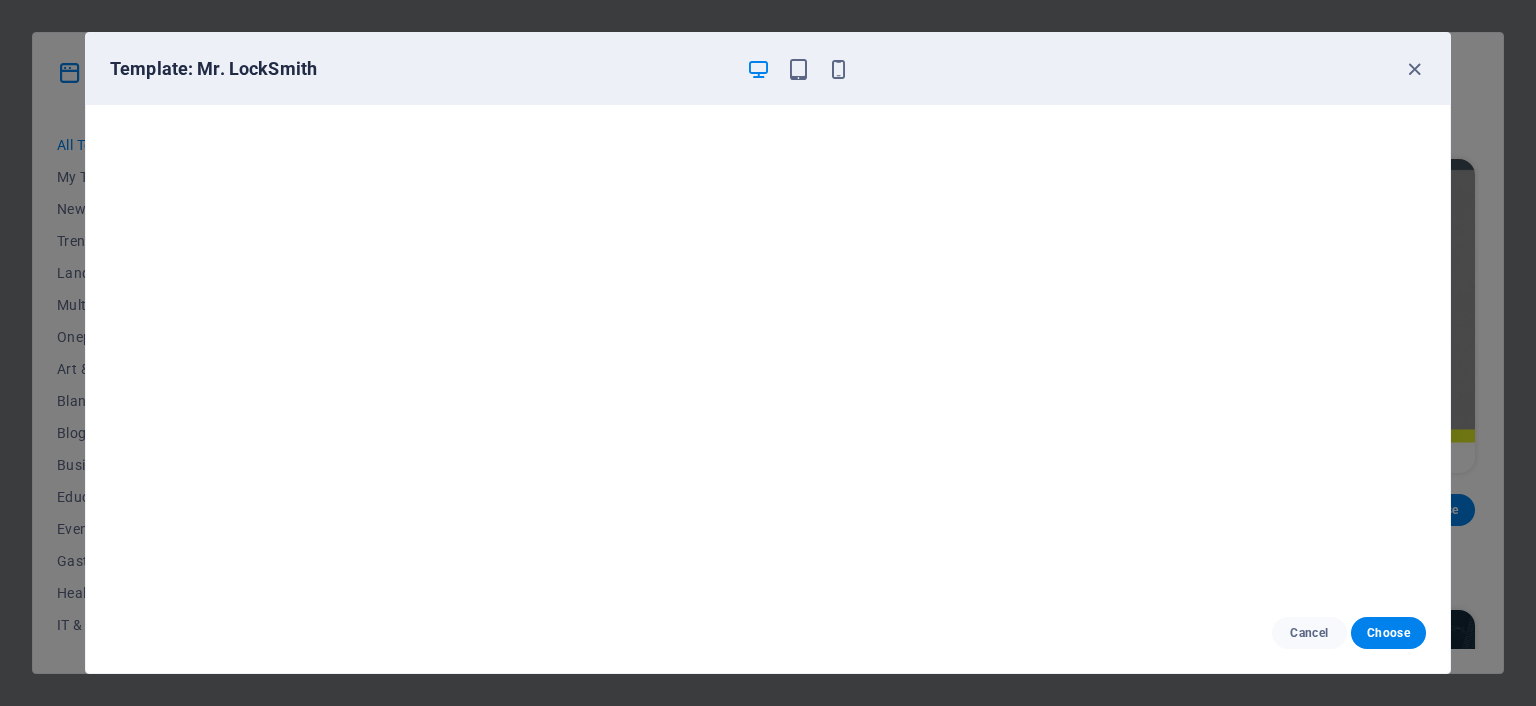 scroll, scrollTop: 0, scrollLeft: 0, axis: both 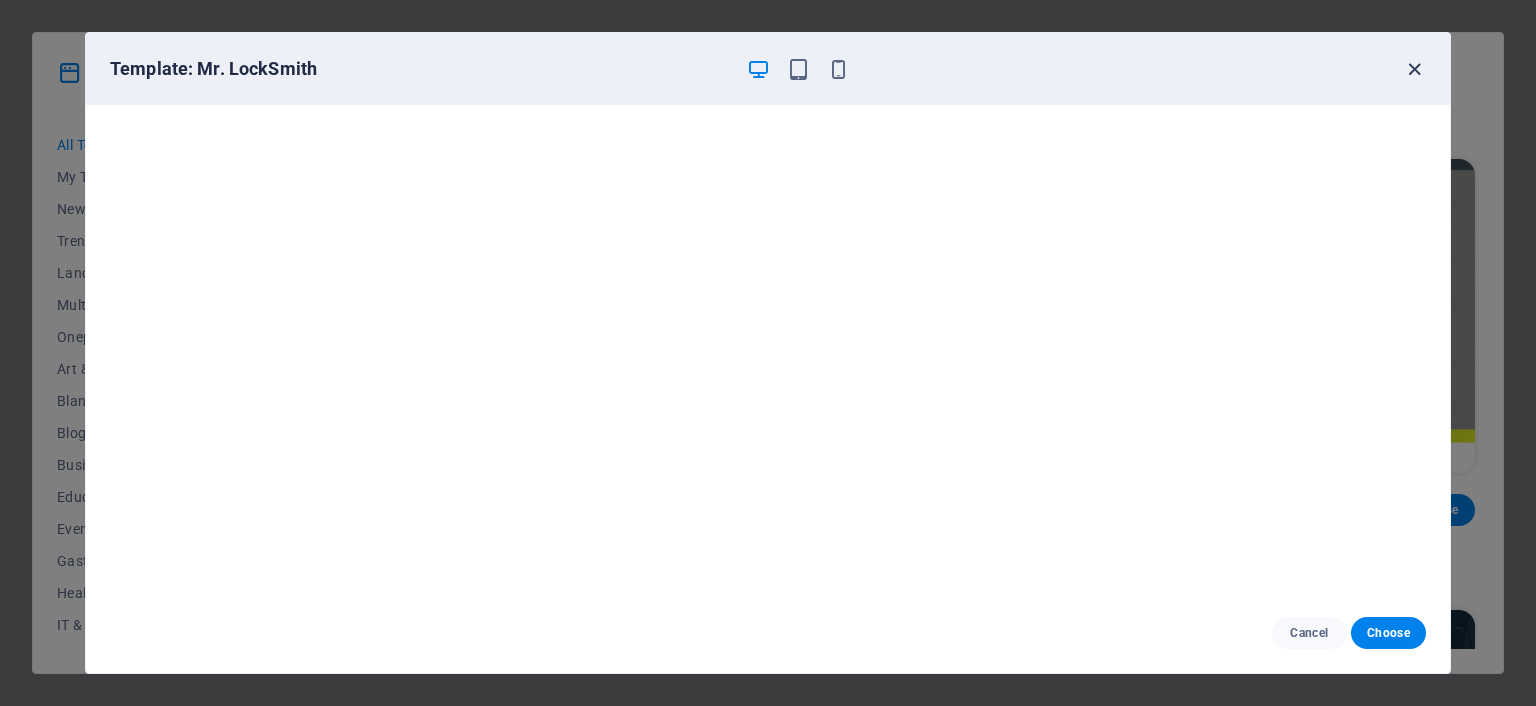 click at bounding box center (1414, 69) 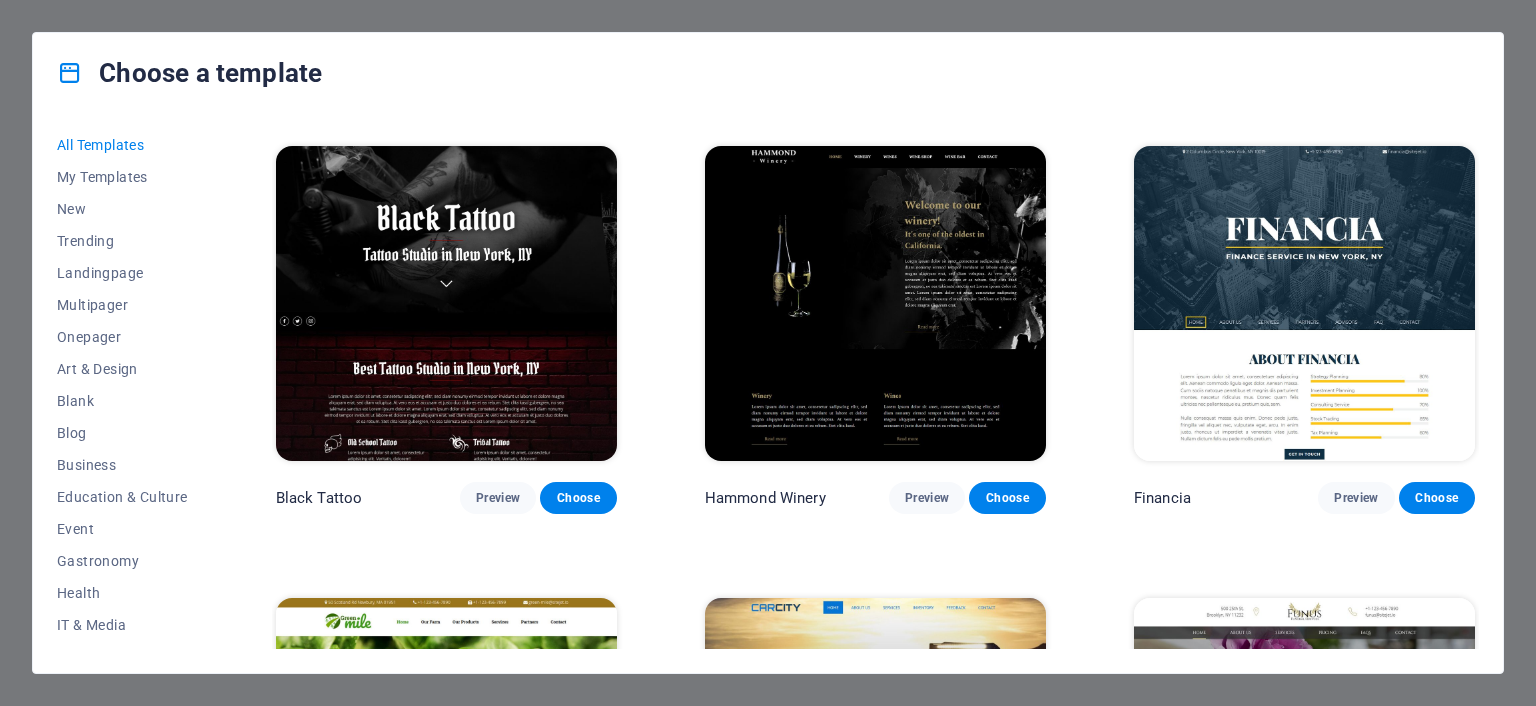 scroll, scrollTop: 12624, scrollLeft: 0, axis: vertical 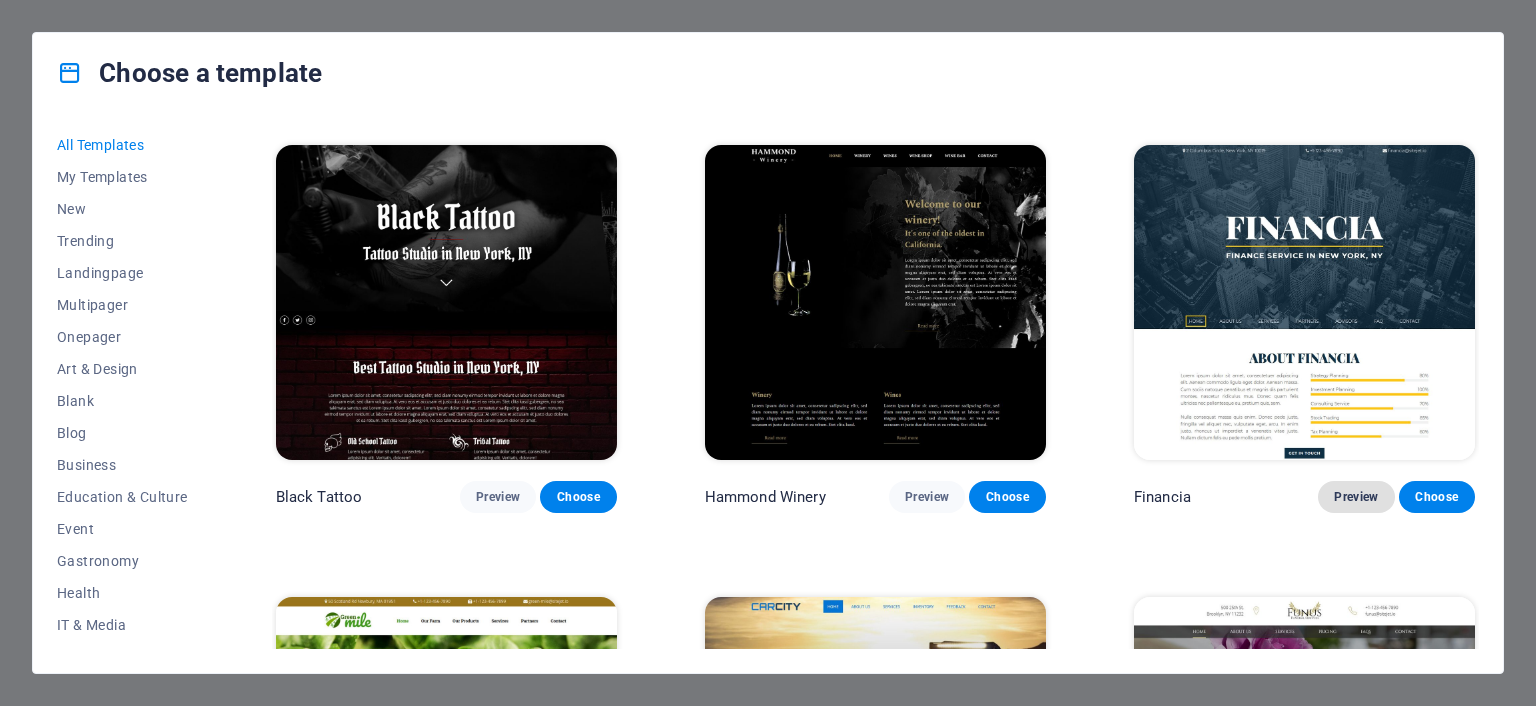 click on "Preview" at bounding box center [1356, 497] 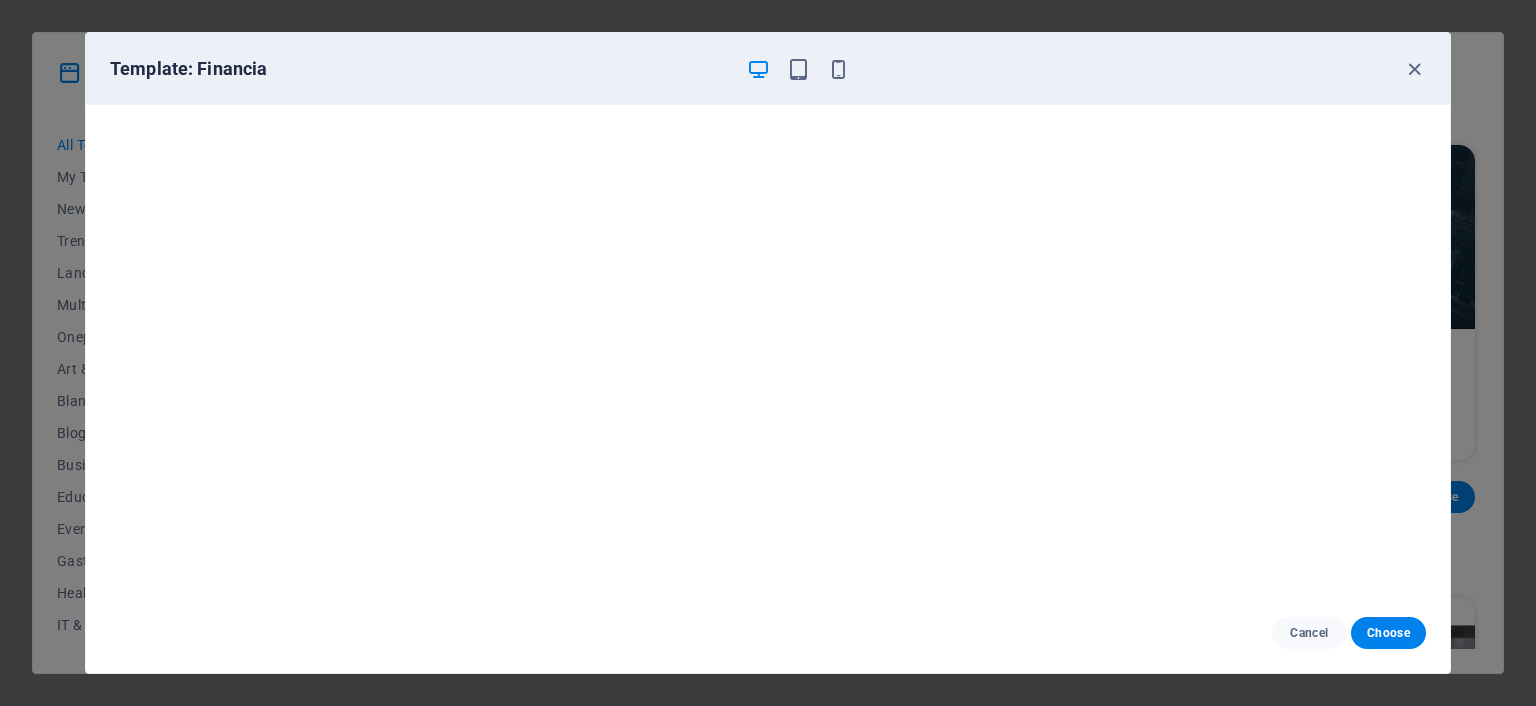 scroll, scrollTop: 4, scrollLeft: 0, axis: vertical 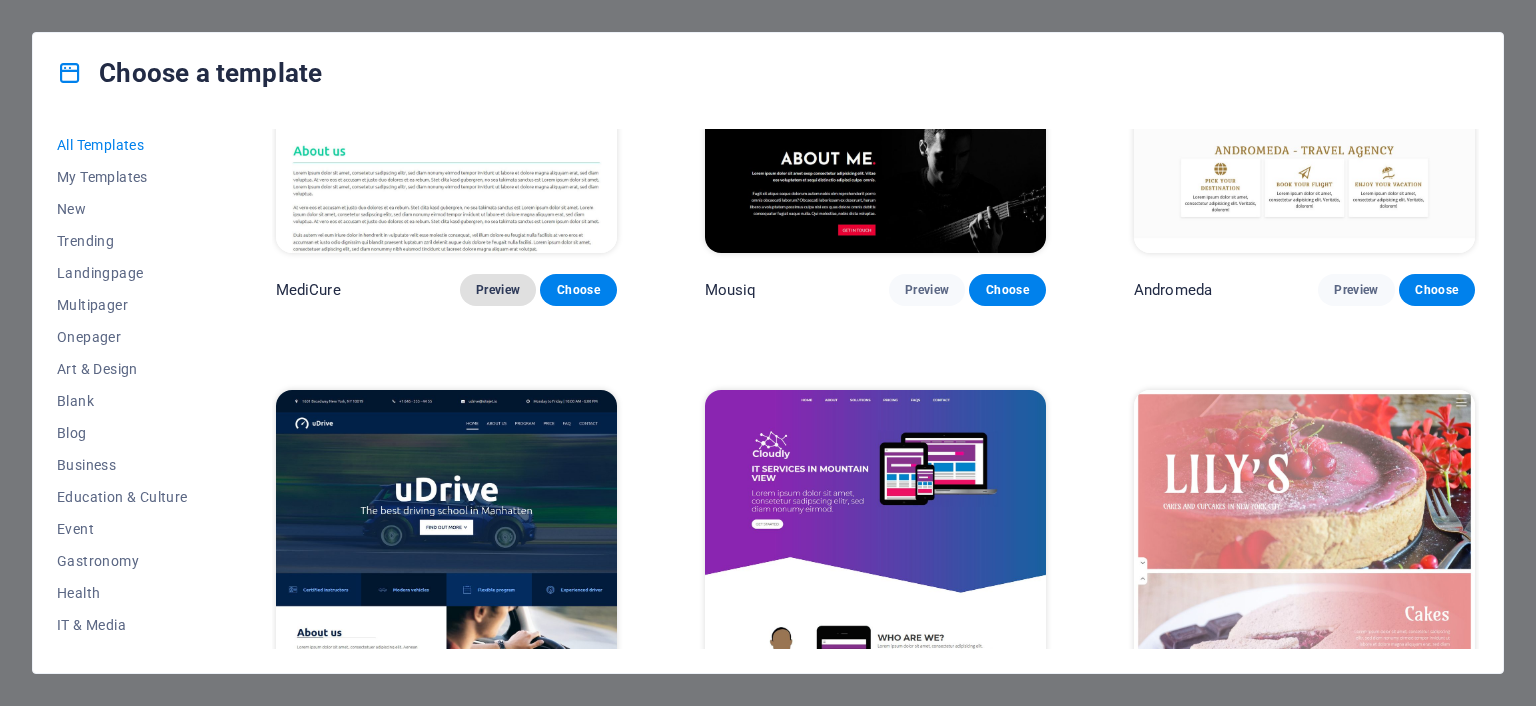 click on "Preview" at bounding box center (498, 290) 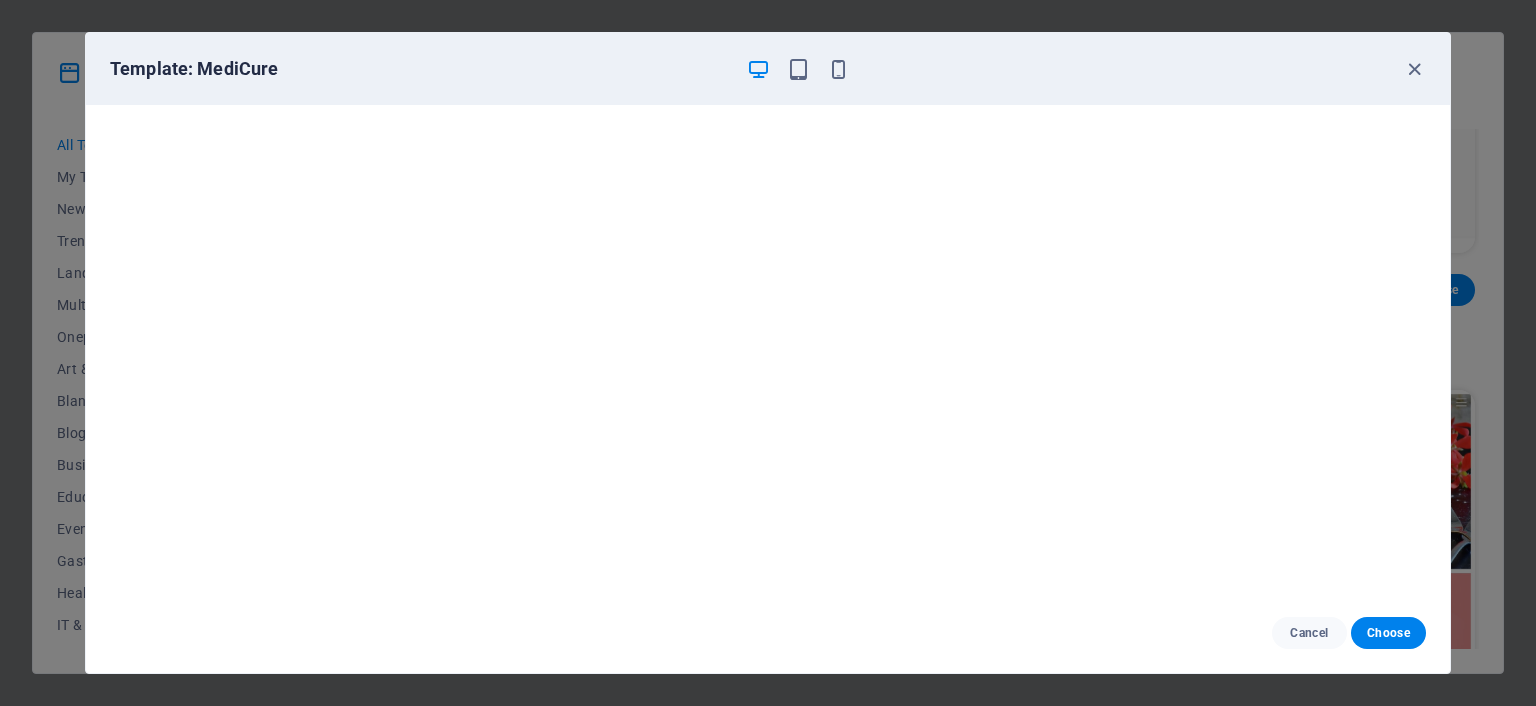 scroll, scrollTop: 4, scrollLeft: 0, axis: vertical 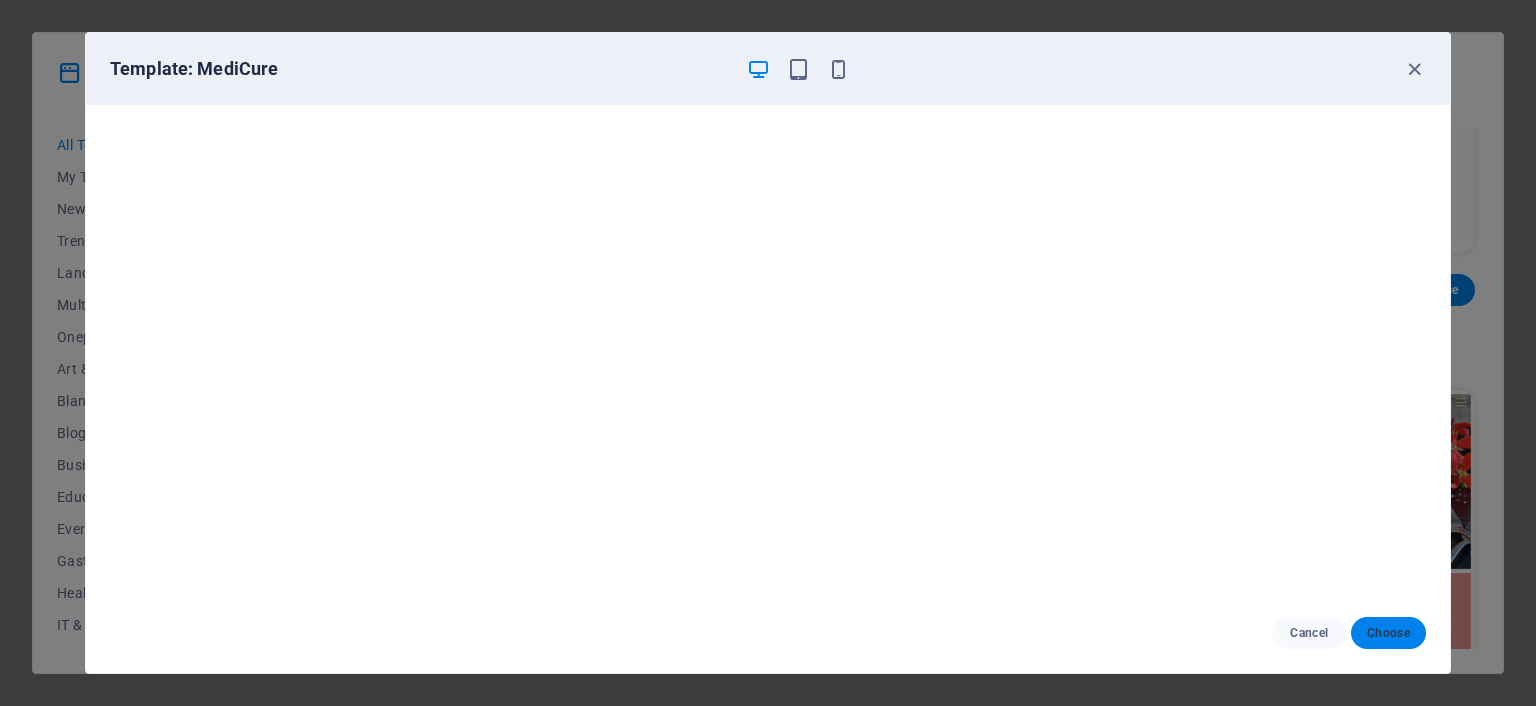 click on "Choose" at bounding box center (1388, 633) 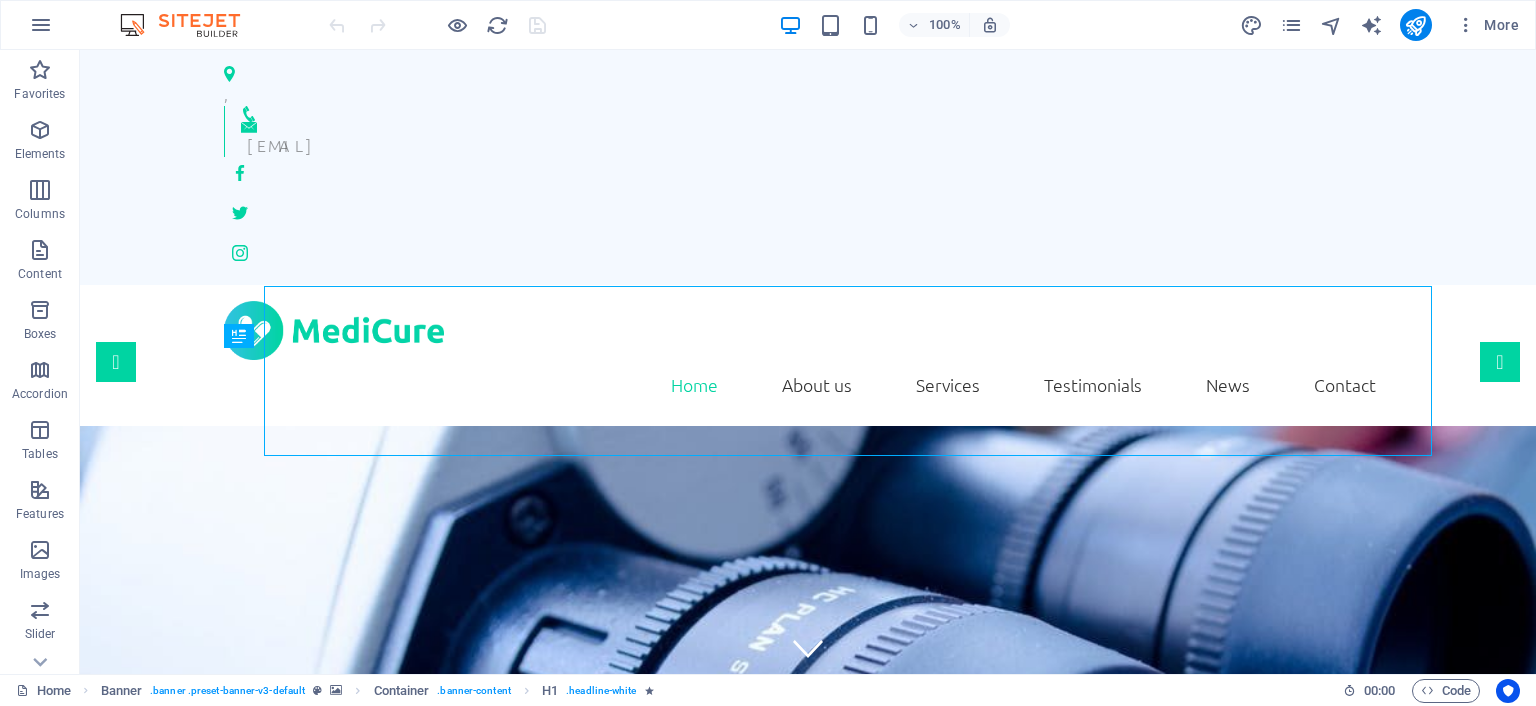 scroll, scrollTop: 0, scrollLeft: 0, axis: both 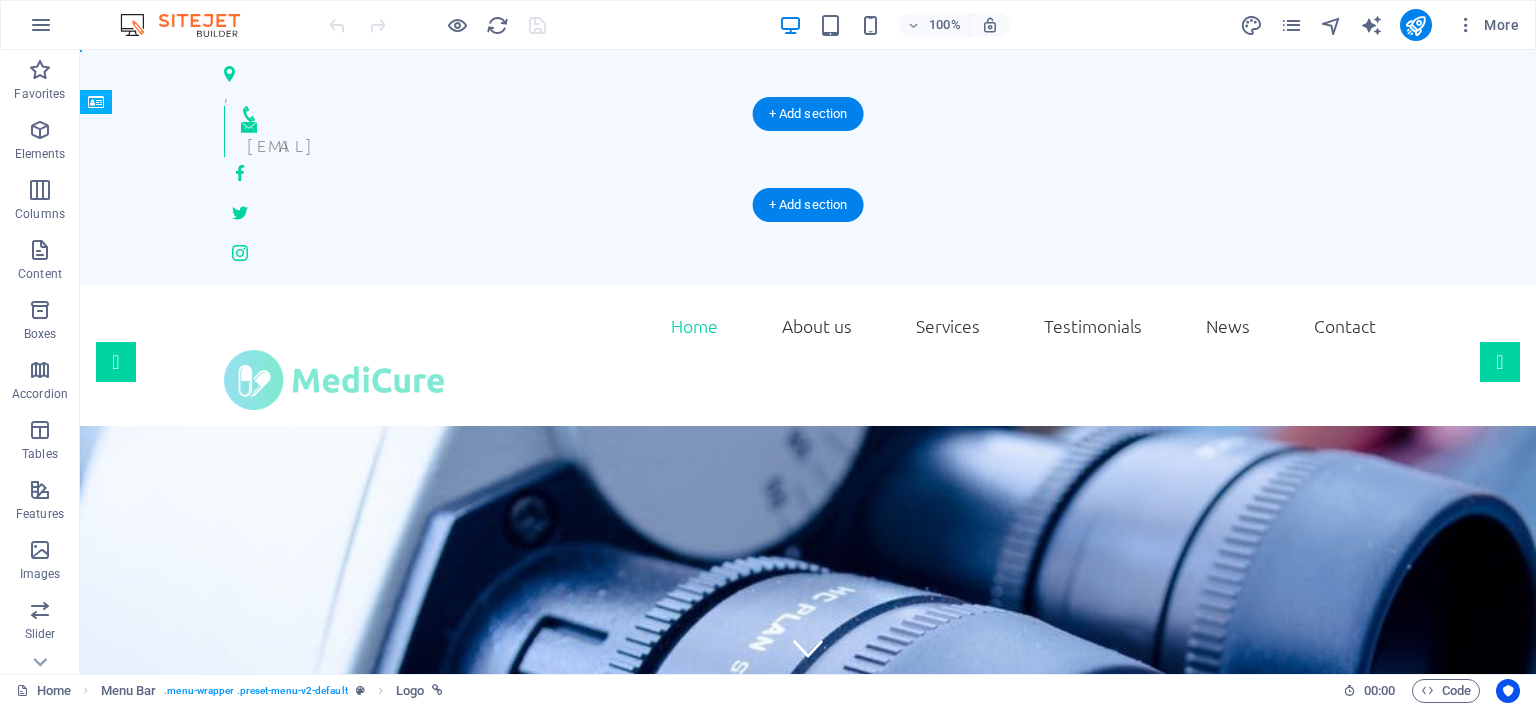 drag, startPoint x: 345, startPoint y: 166, endPoint x: 893, endPoint y: 154, distance: 548.13135 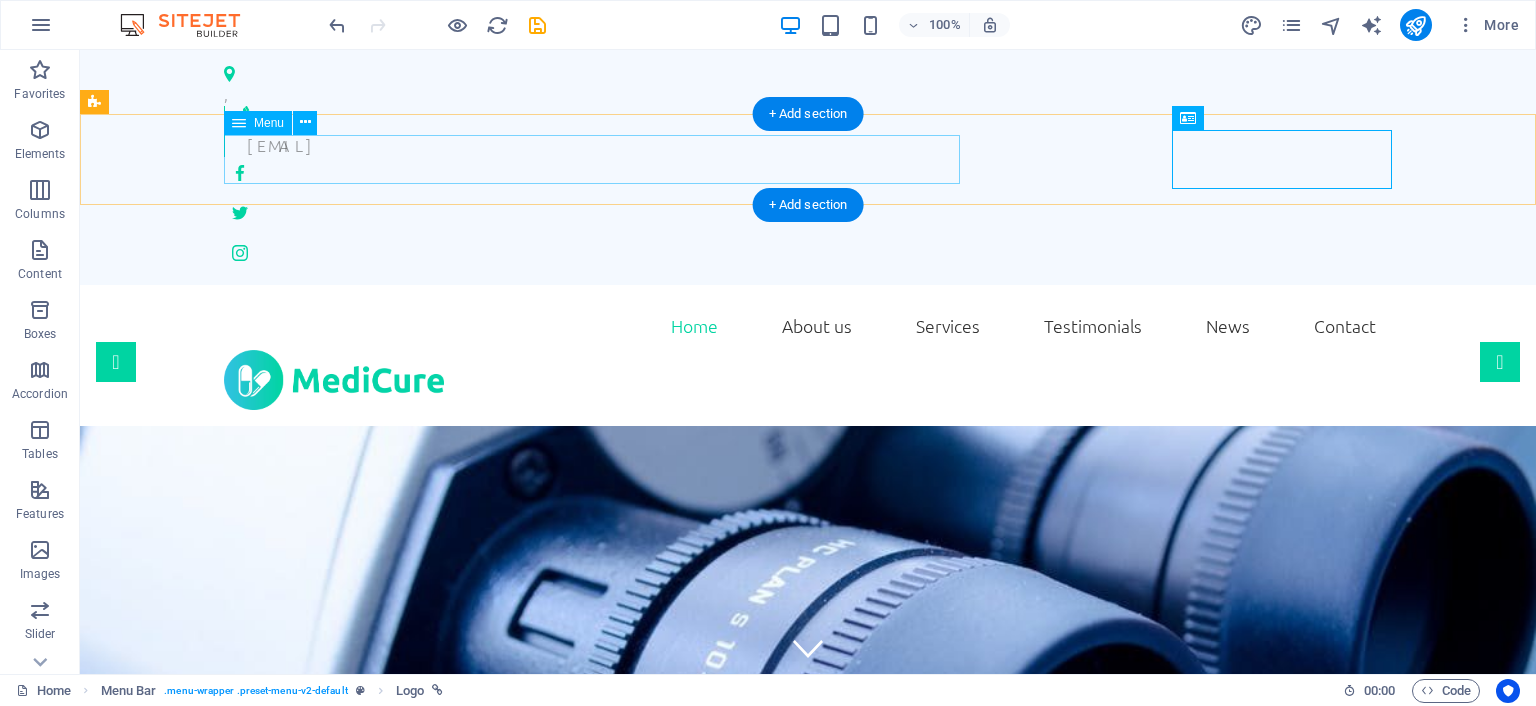 click on "Home About us Services Testimonials News Contact" at bounding box center [808, 326] 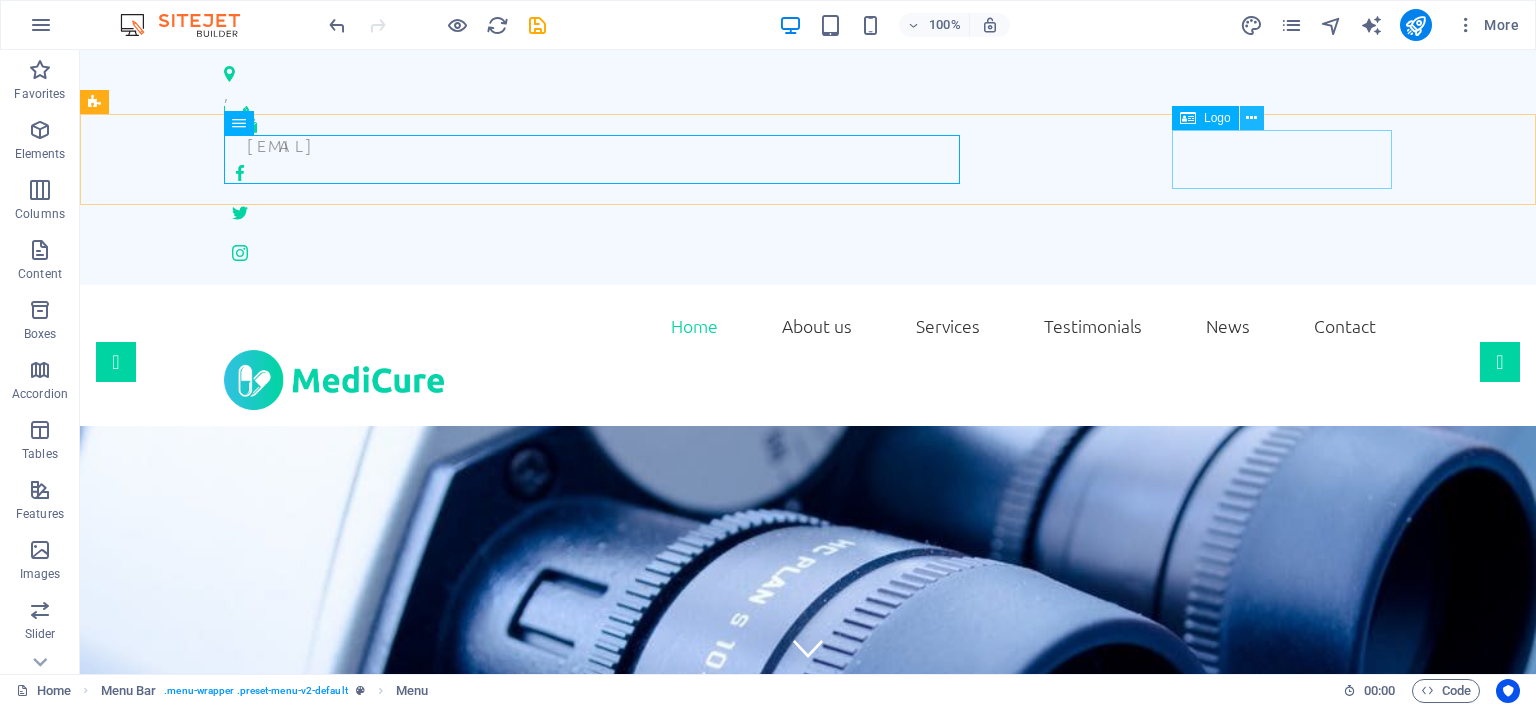 click at bounding box center (1251, 118) 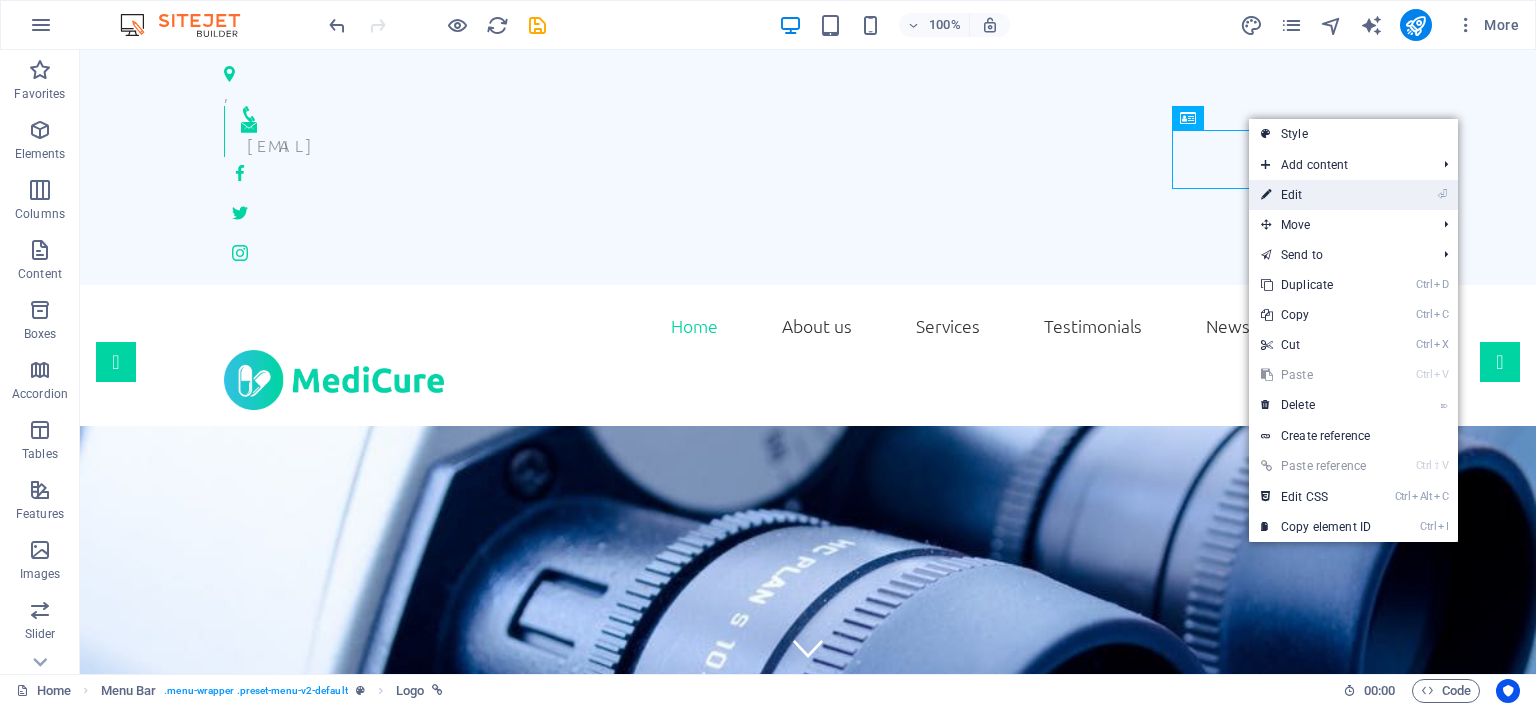 click on "⏎  Edit" at bounding box center (1316, 195) 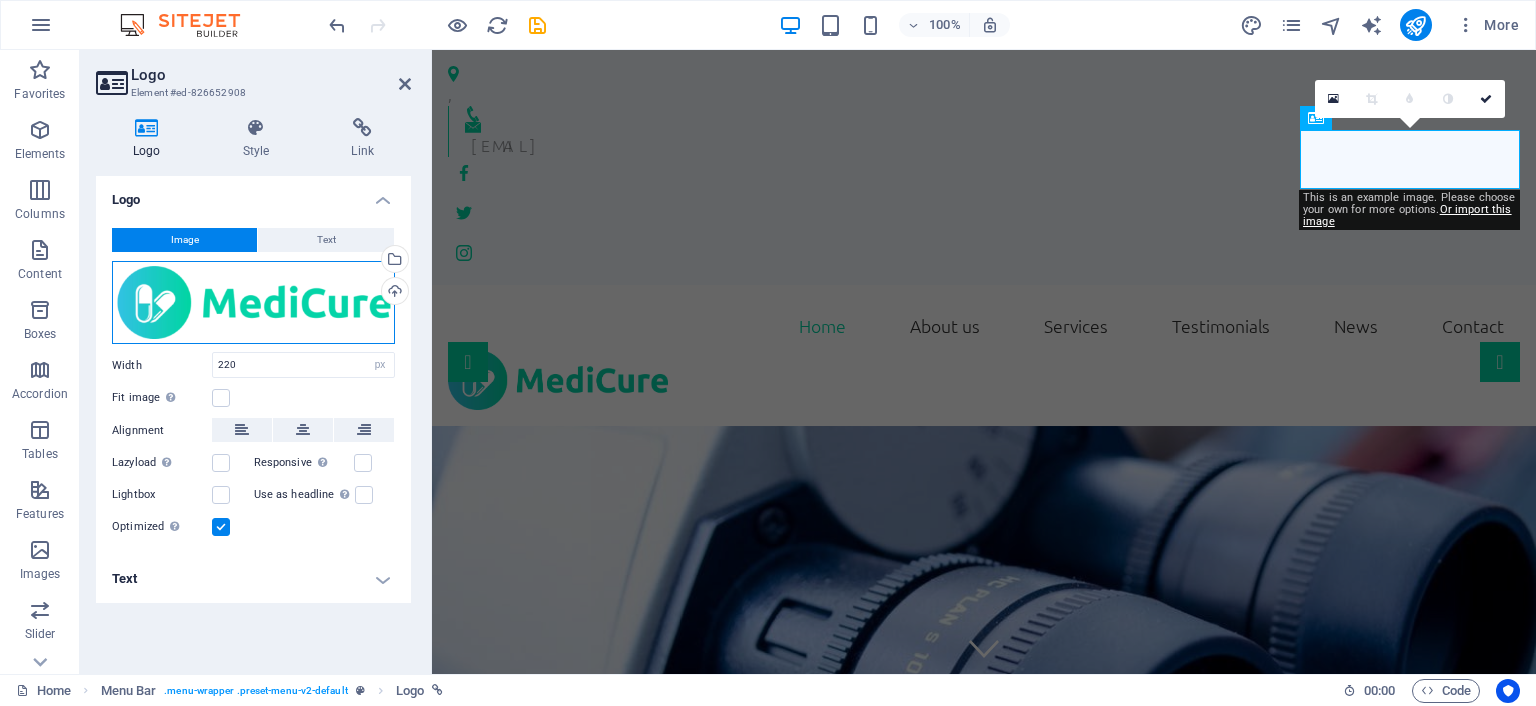 click on "Drag files here, click to choose files or select files from Files or our free stock photos & videos" at bounding box center (253, 303) 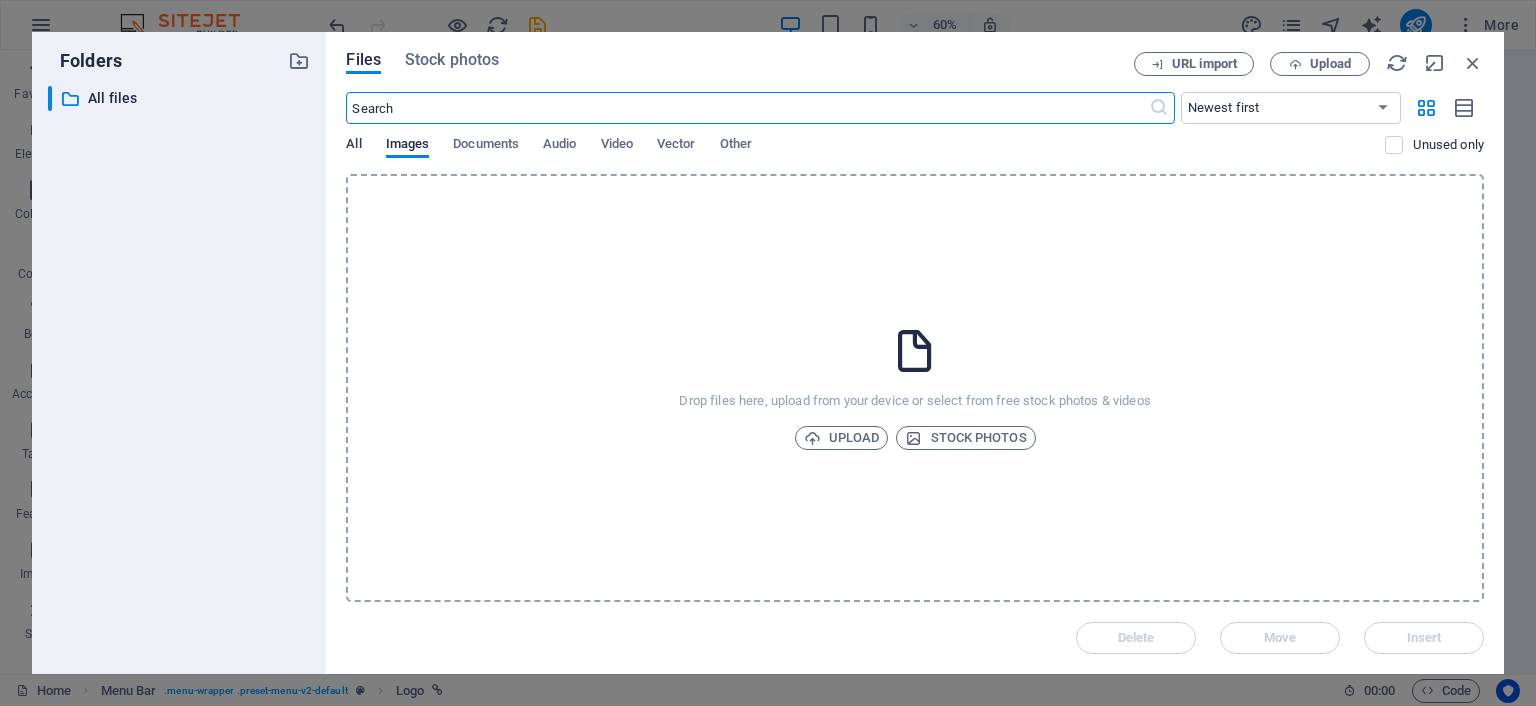 click on "All" at bounding box center [353, 146] 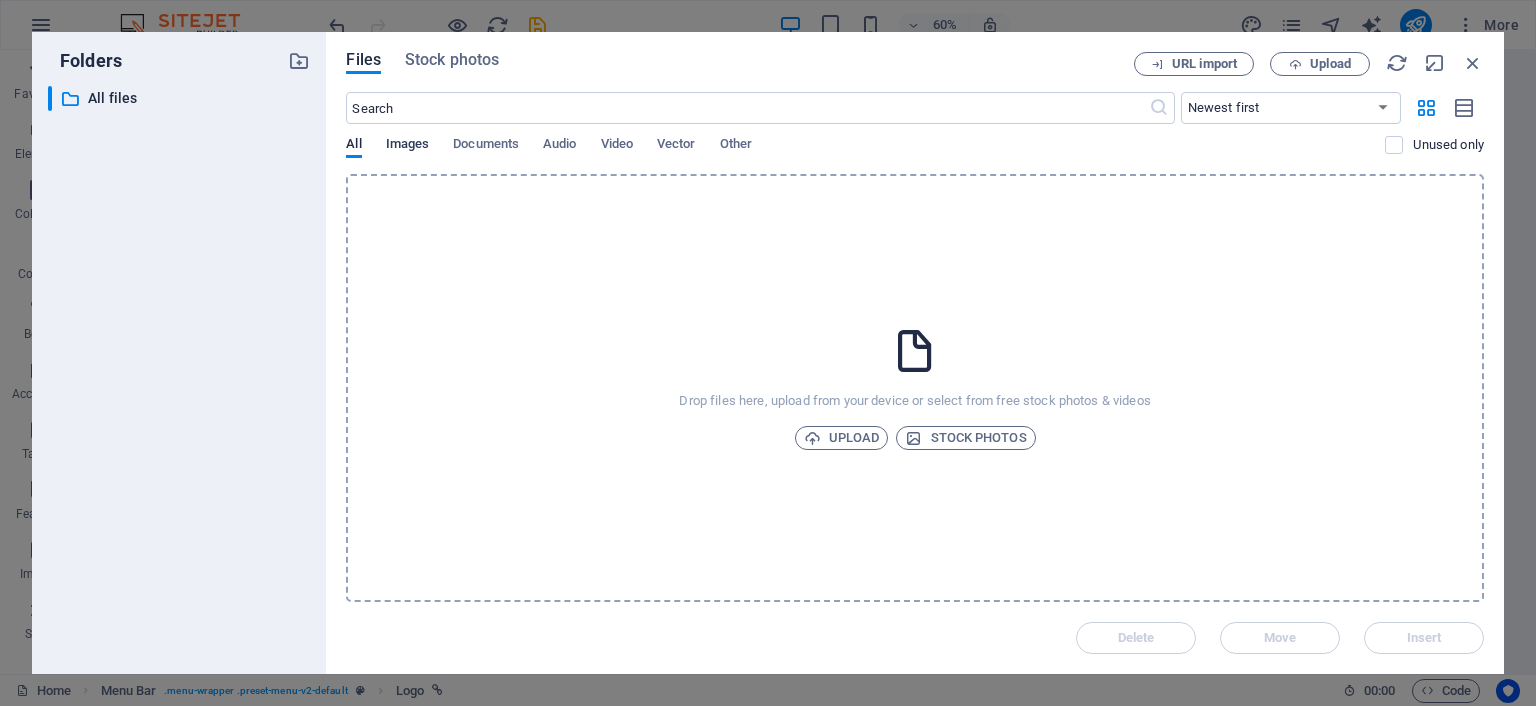 click on "Images" at bounding box center [408, 146] 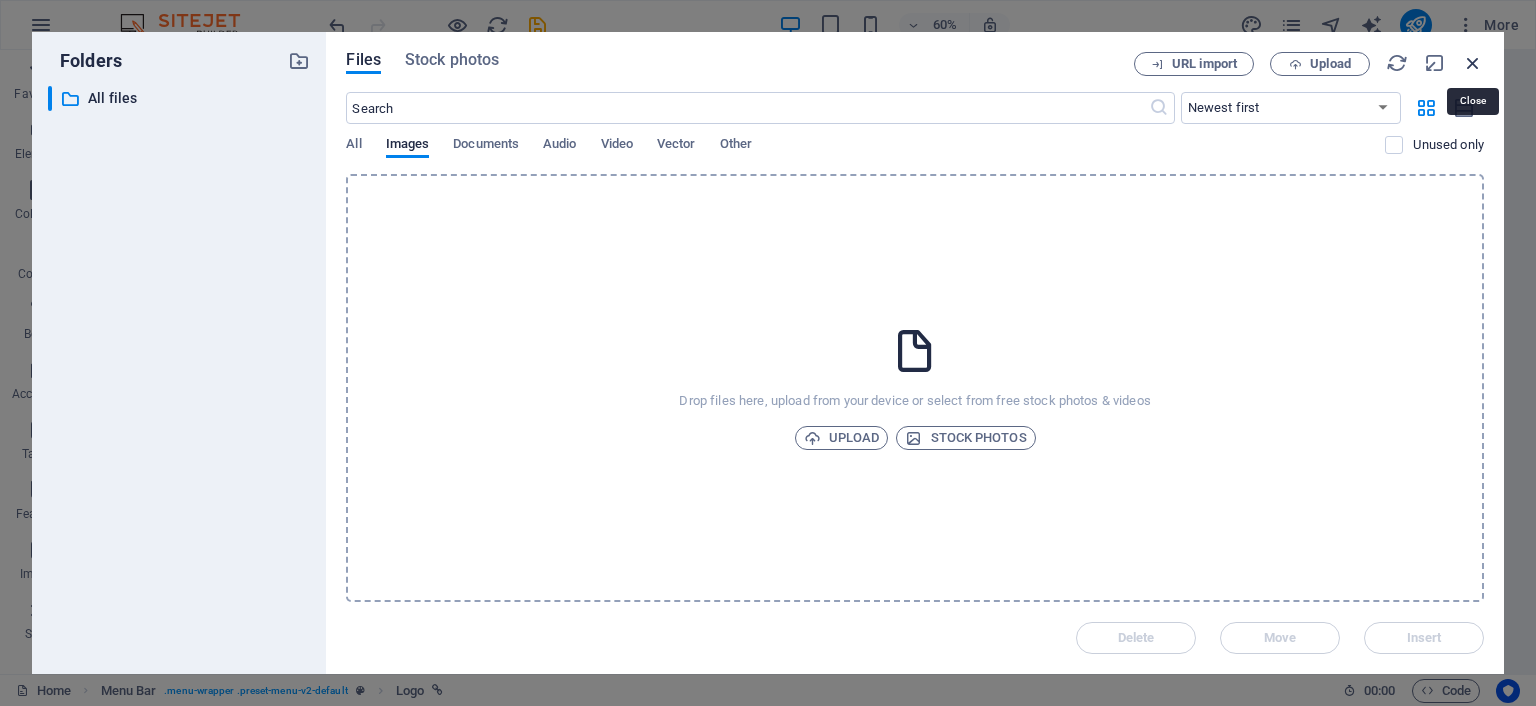 click at bounding box center [1473, 63] 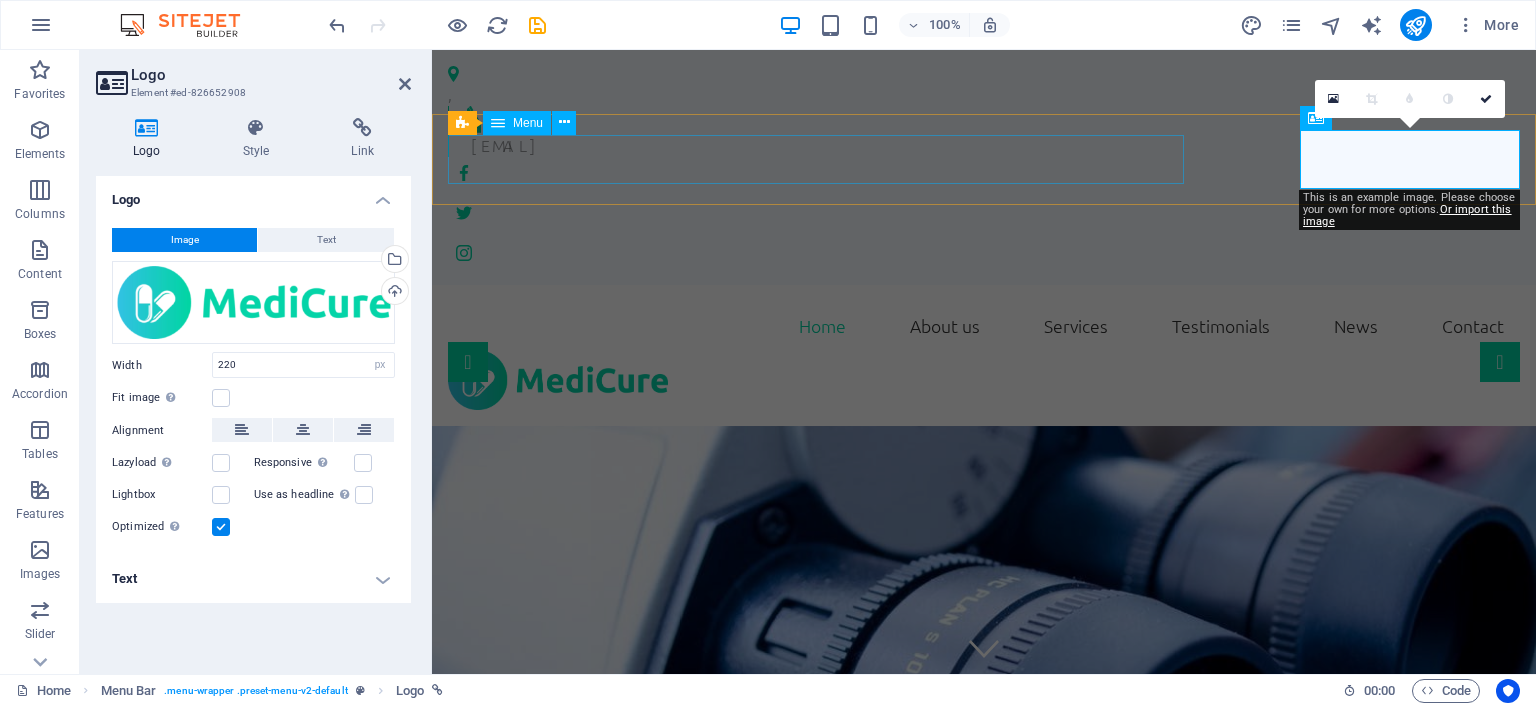 click on "Home About us Services Testimonials News Contact" at bounding box center [984, 326] 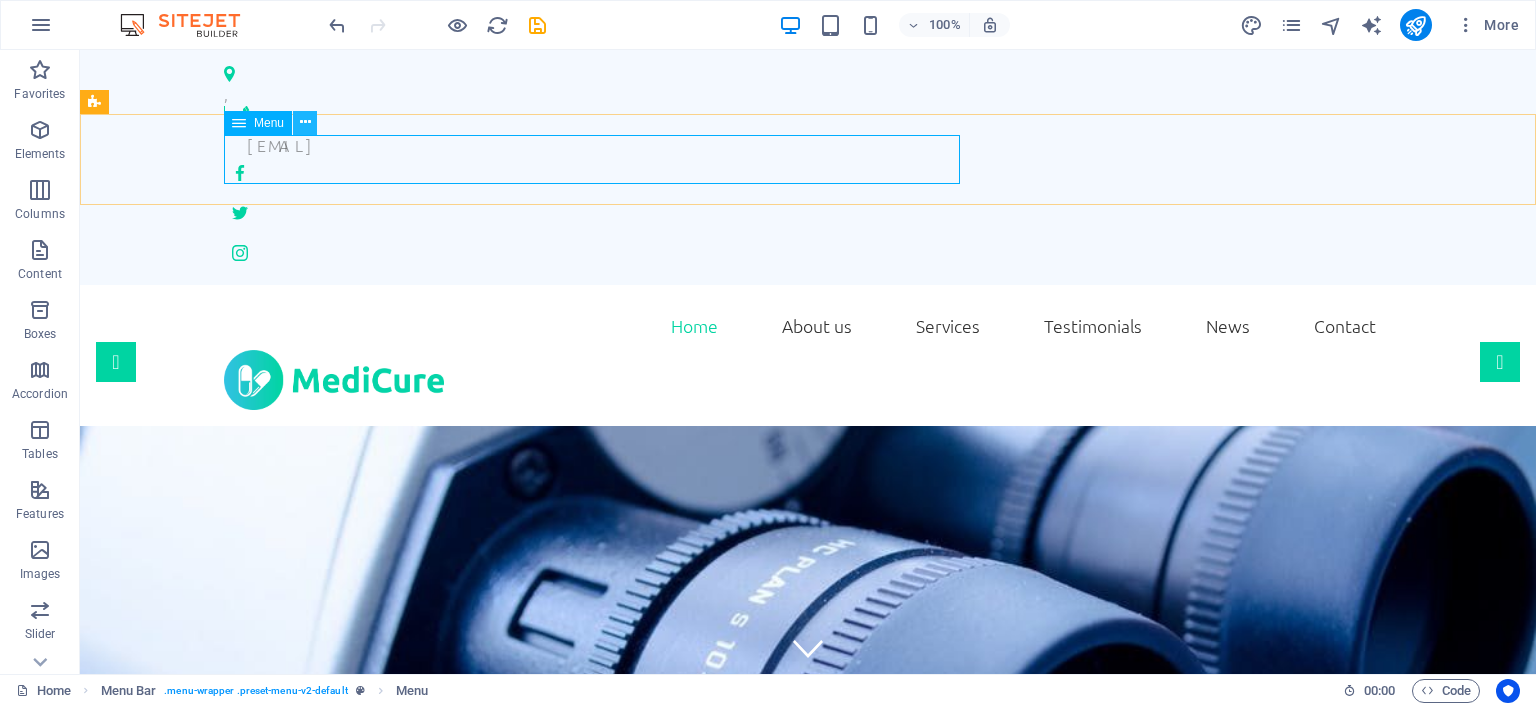click at bounding box center [305, 122] 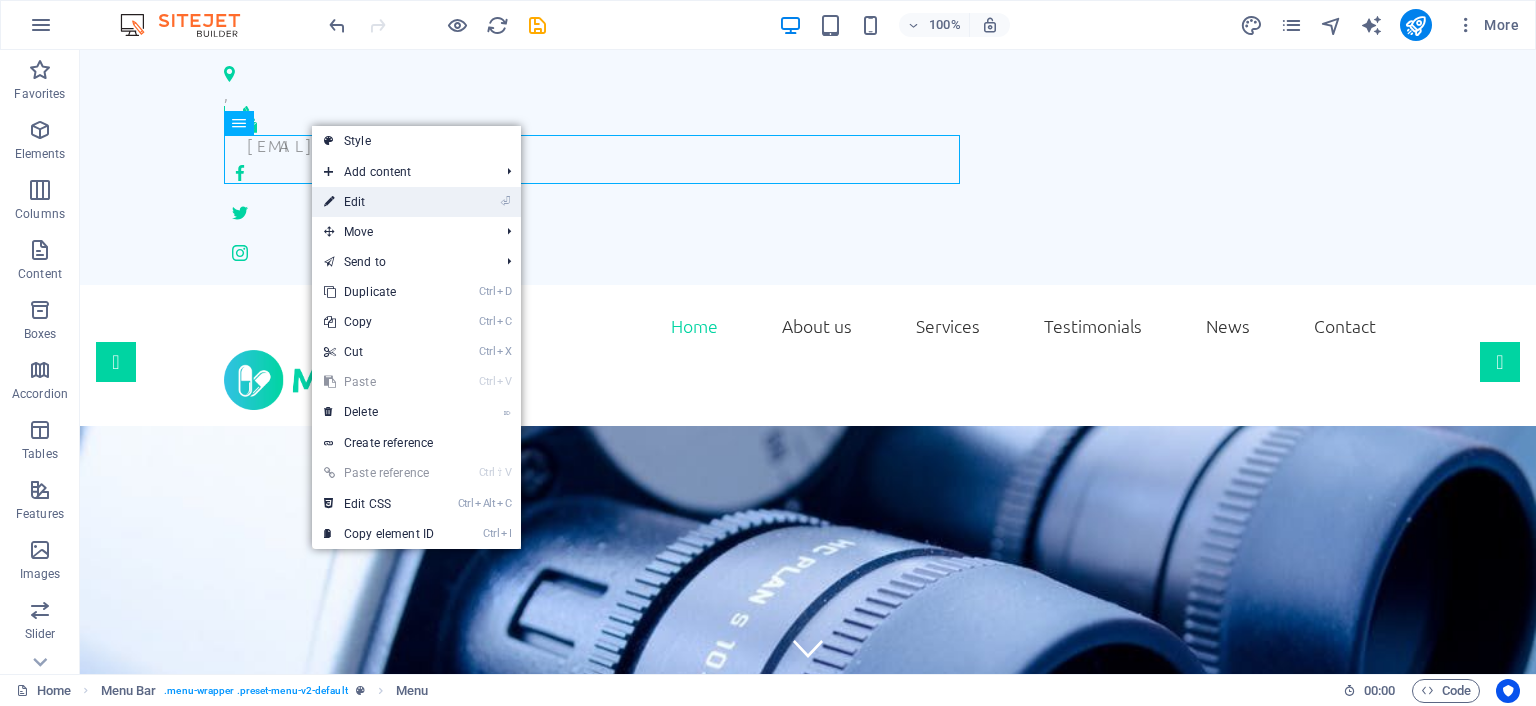 click on "⏎  Edit" at bounding box center [379, 202] 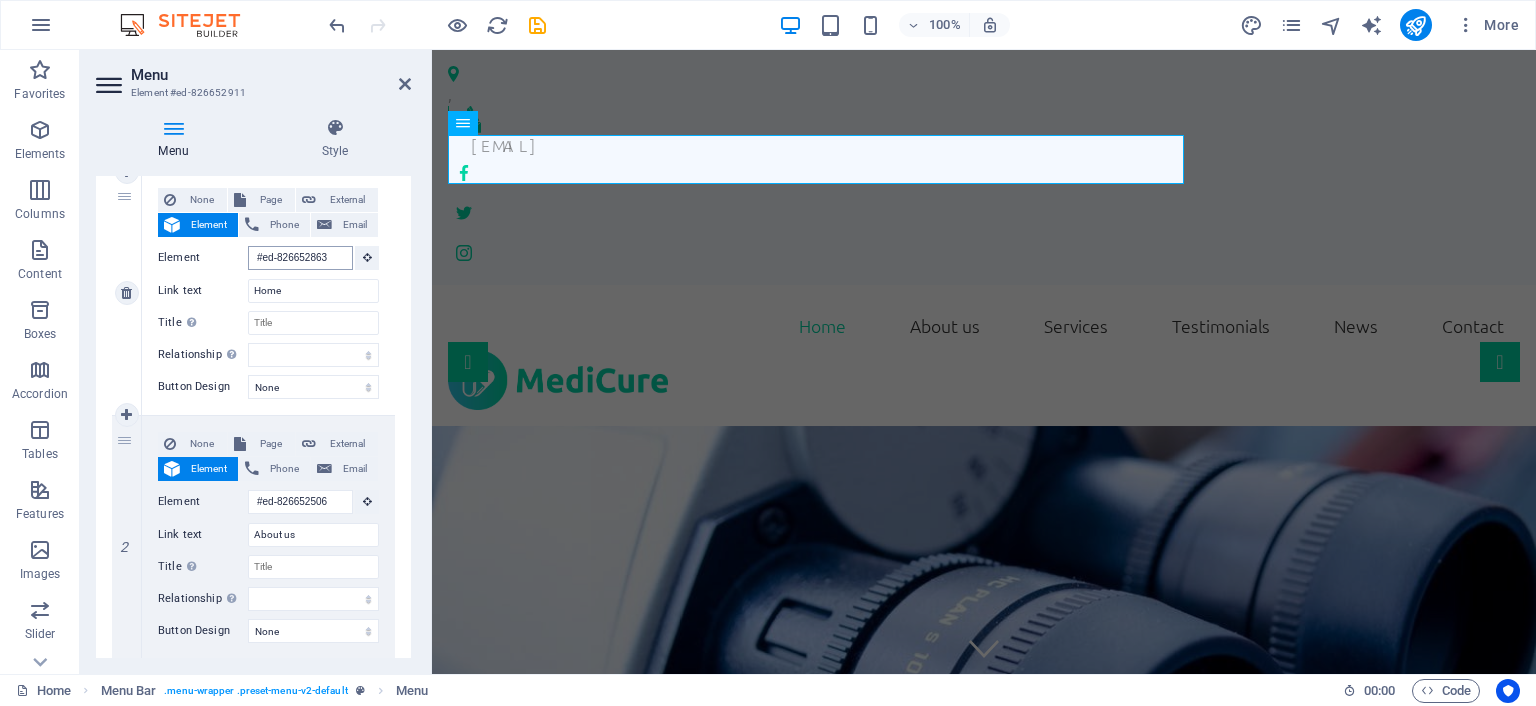 scroll, scrollTop: 0, scrollLeft: 0, axis: both 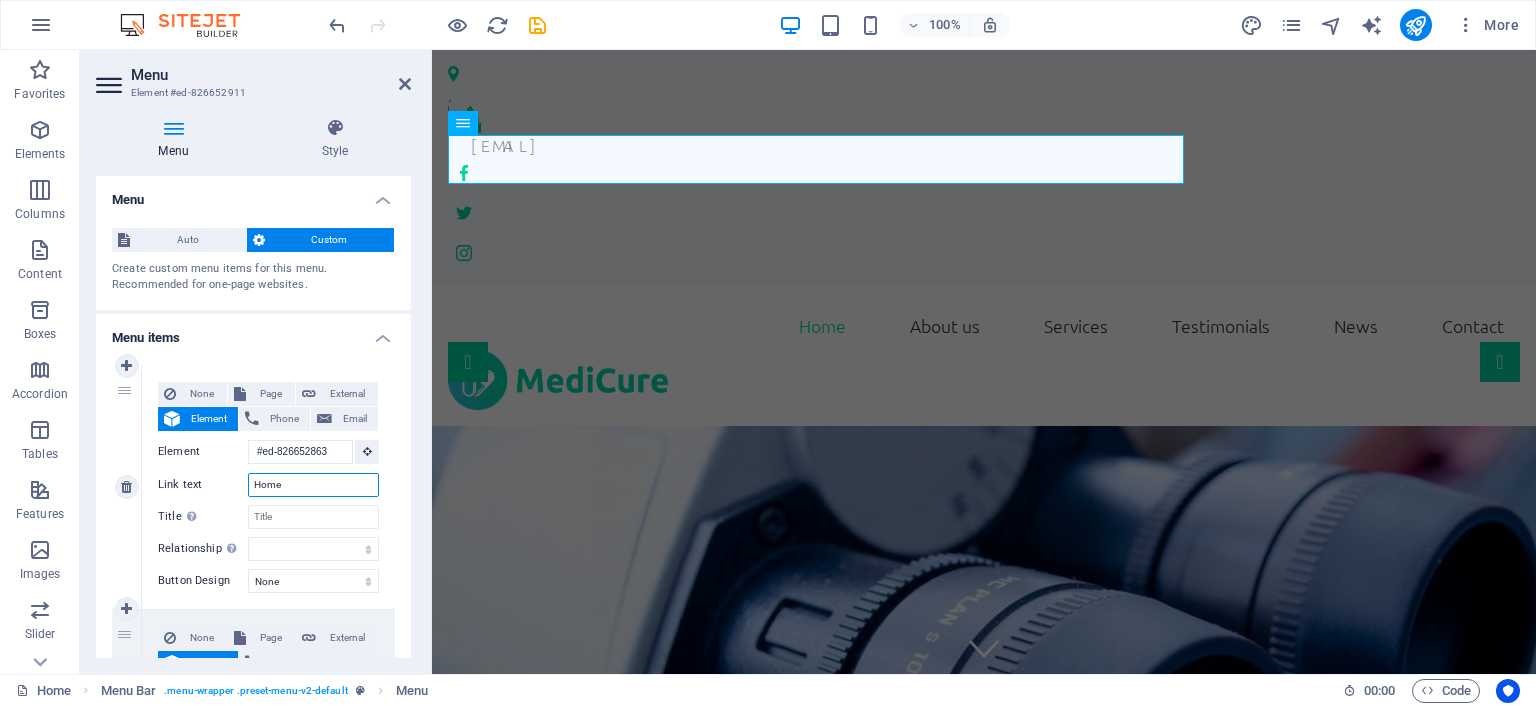 click on "Home" at bounding box center (313, 485) 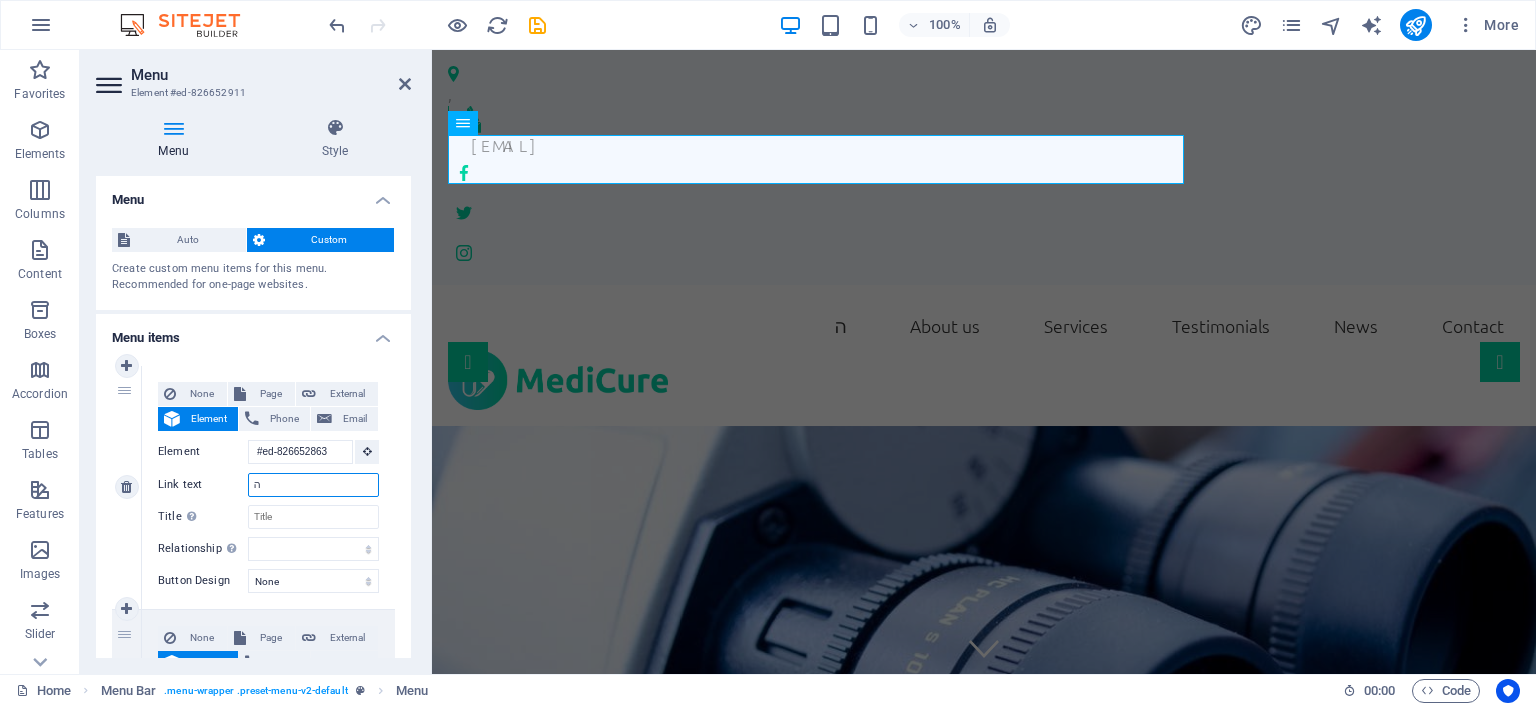 select 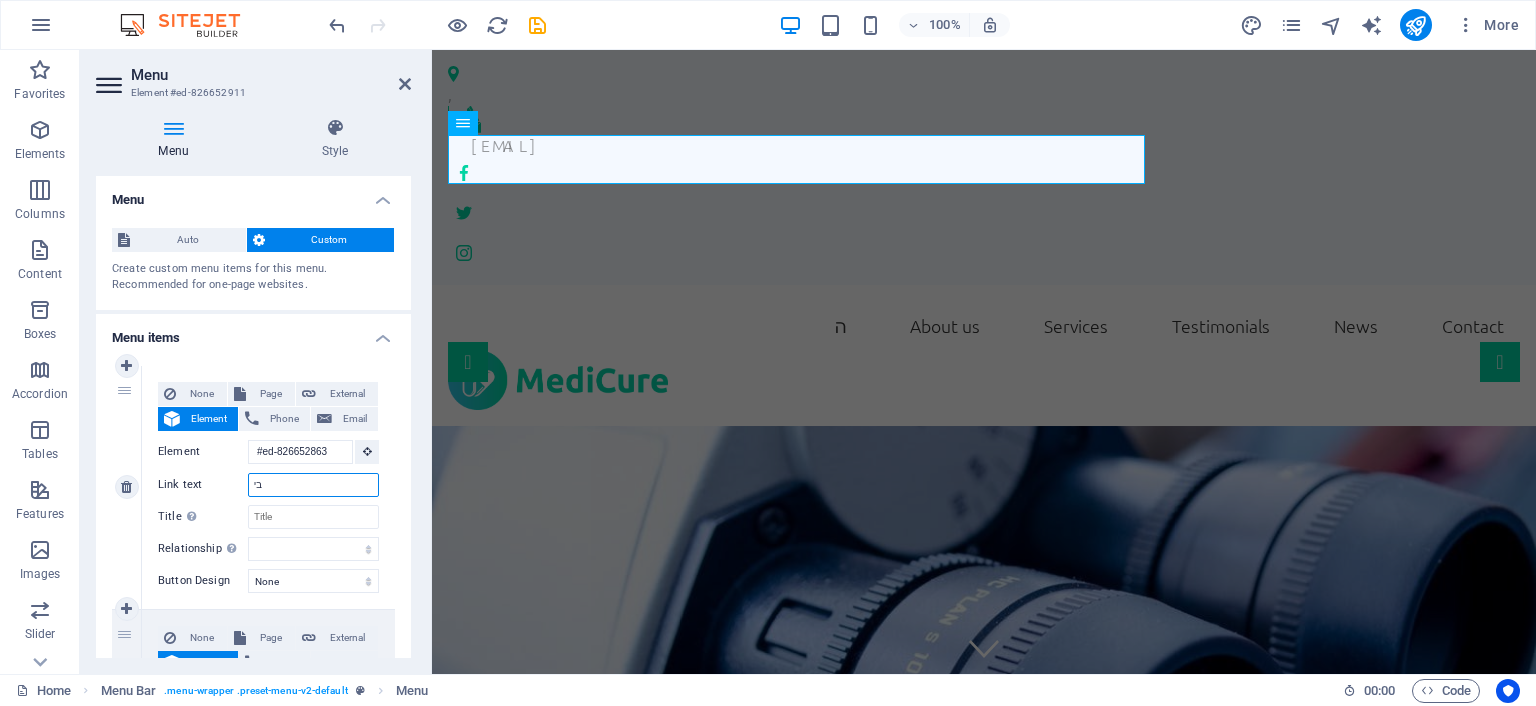 type on "בית" 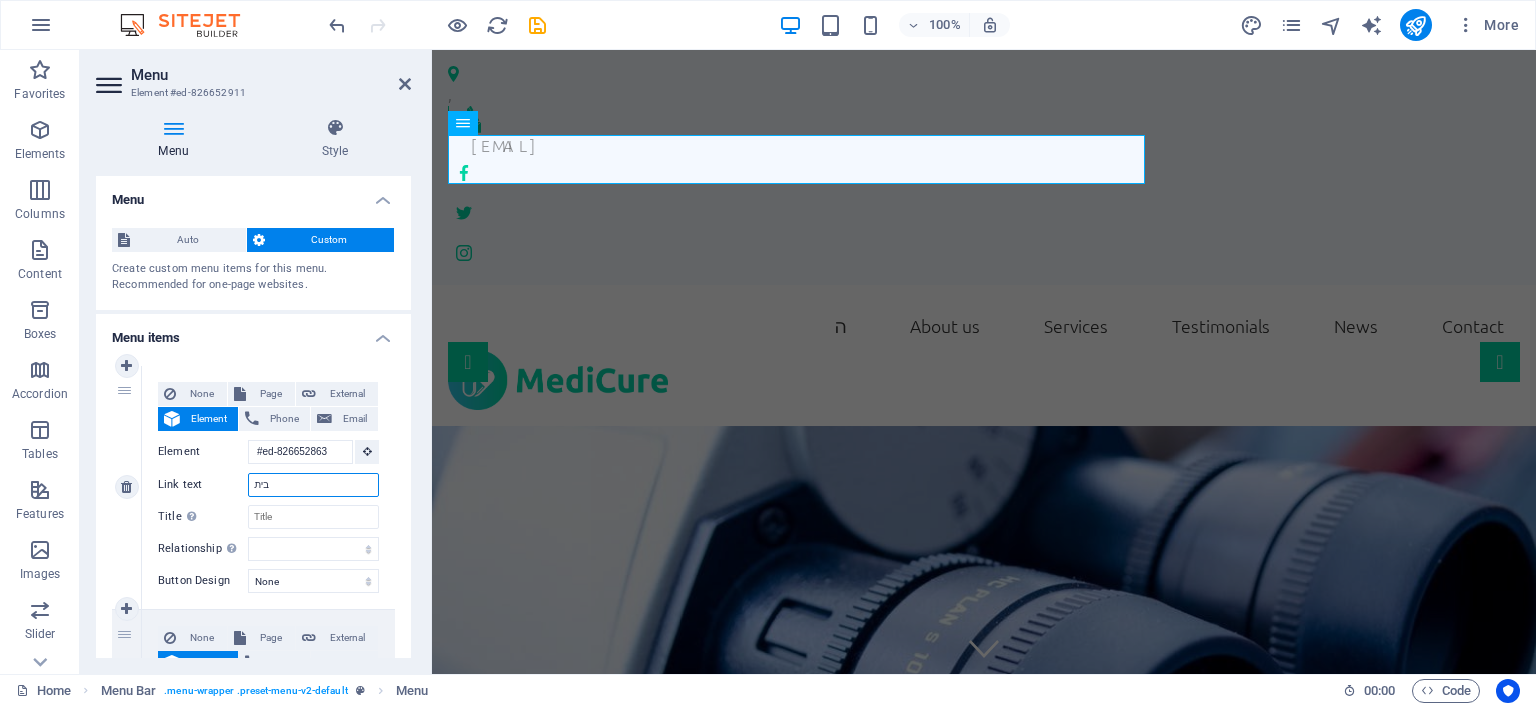 select 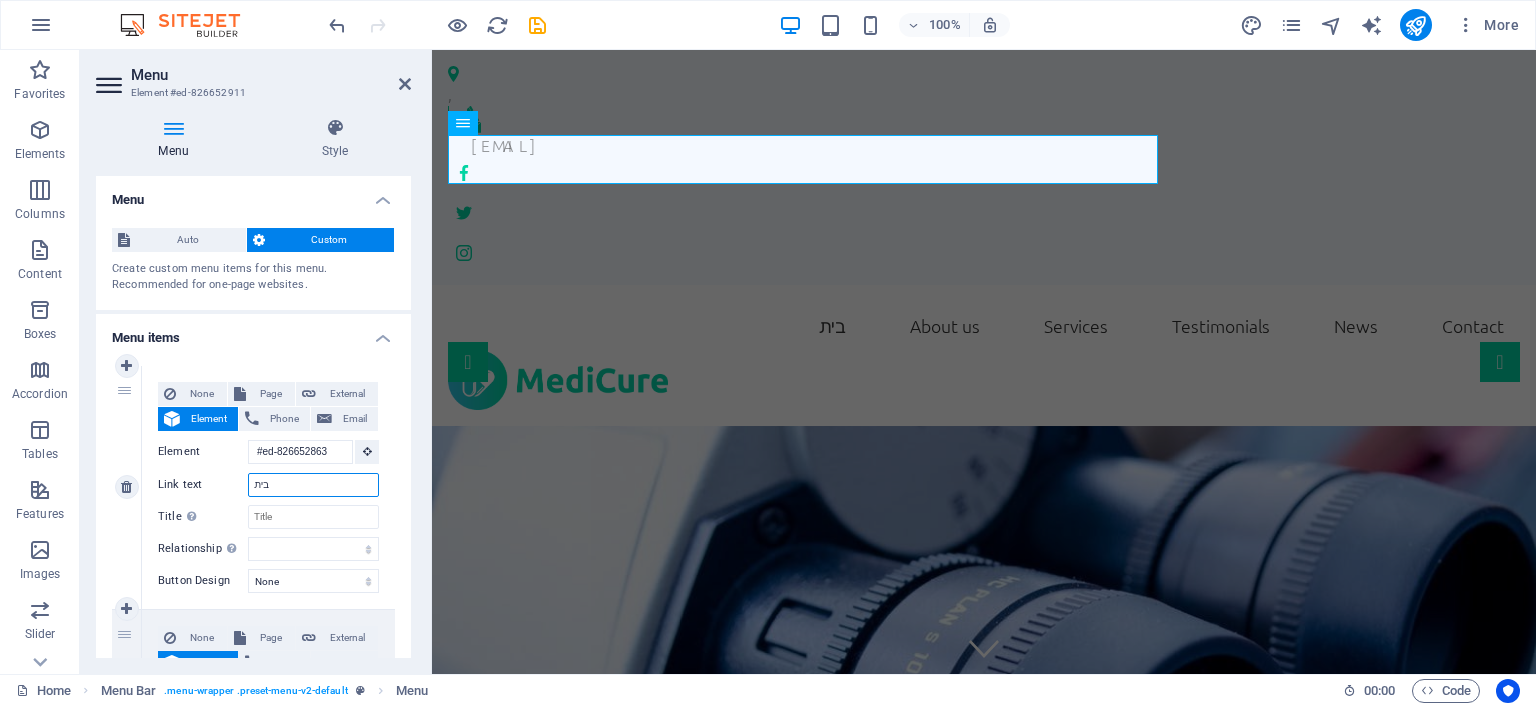 type on "בית" 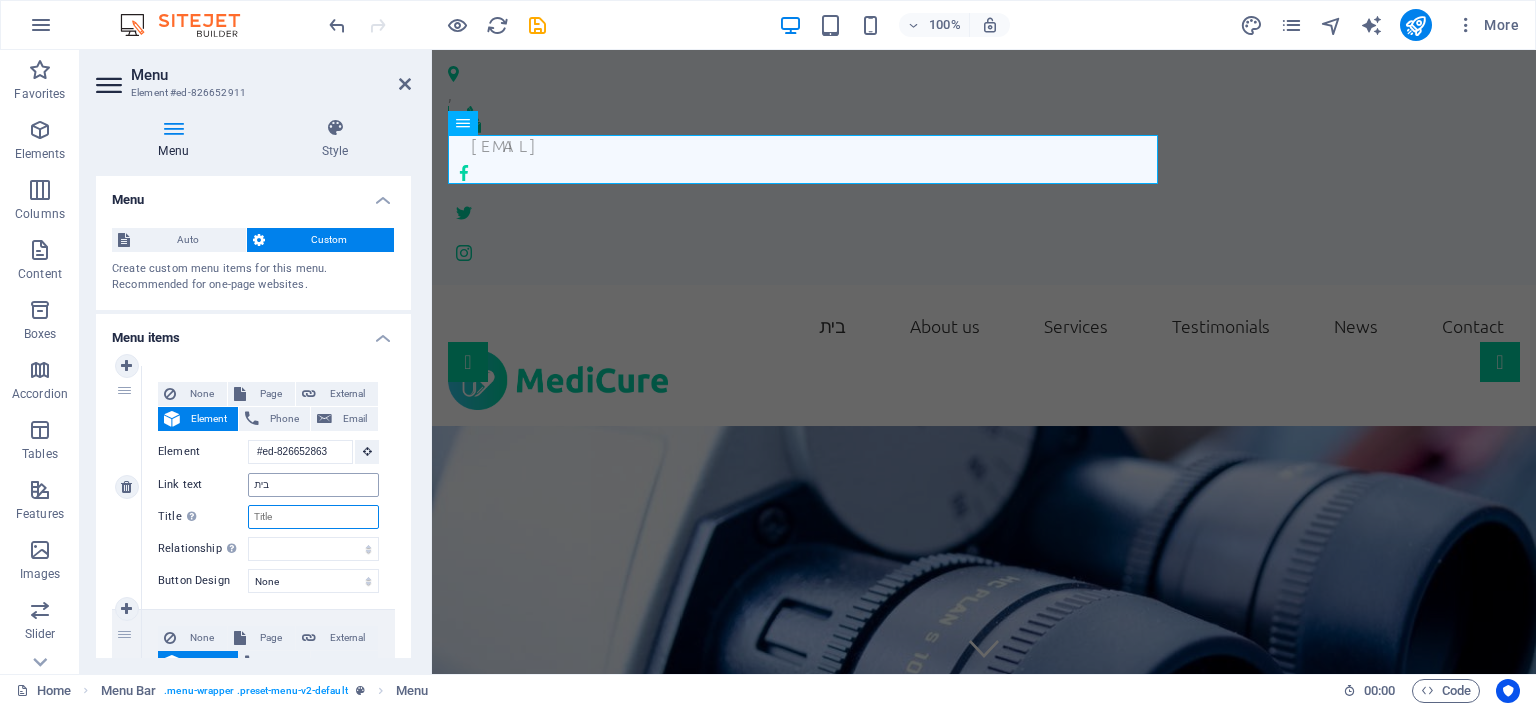 select 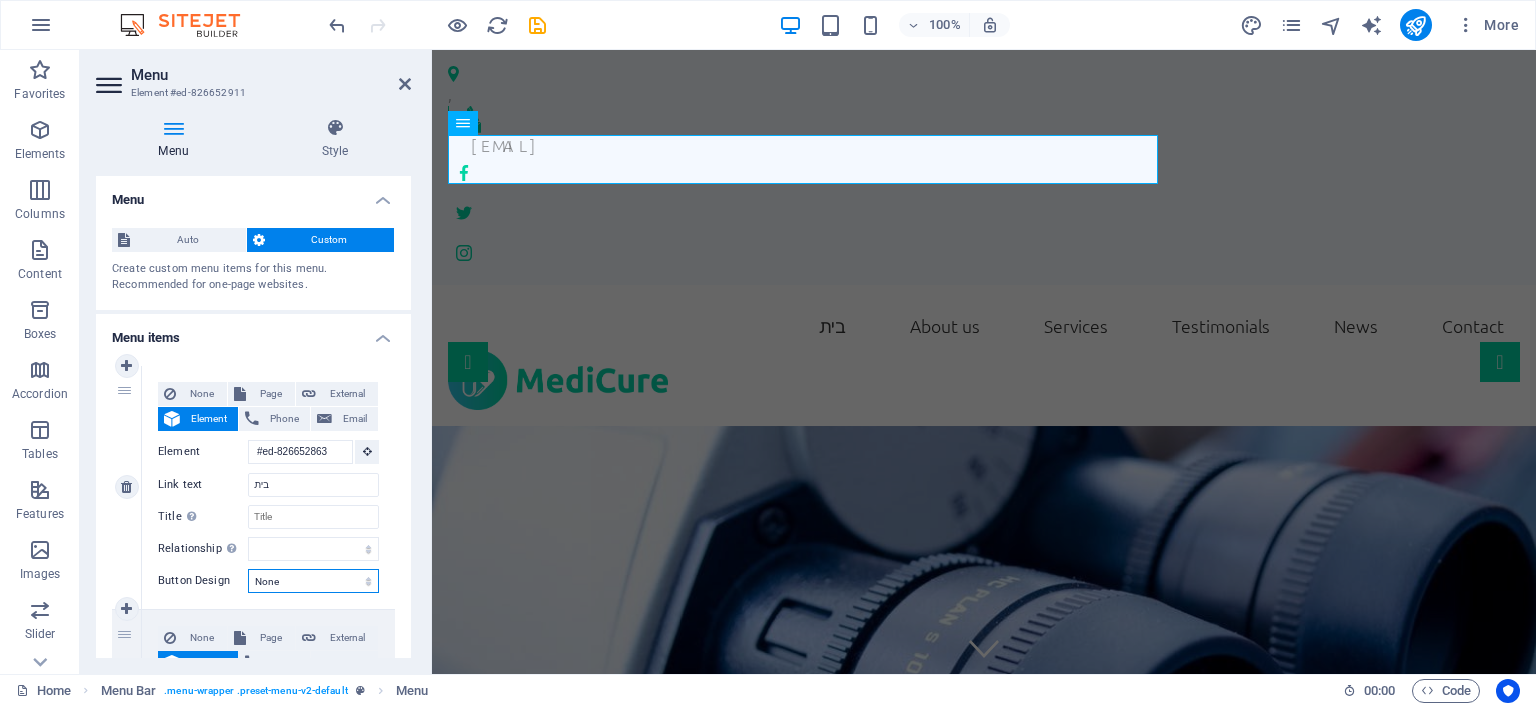 click on "None Default Primary Secondary" at bounding box center [313, 581] 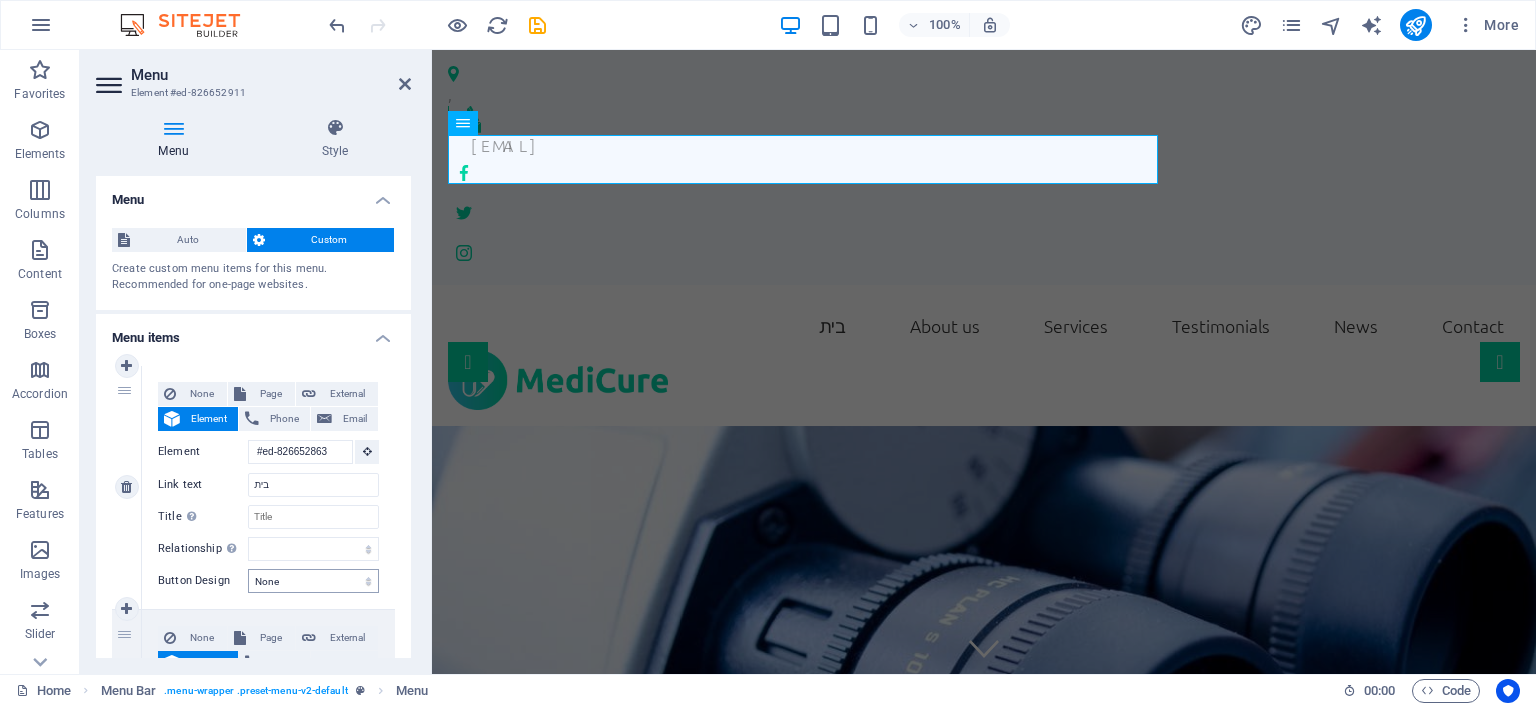 click on "Menu items" at bounding box center [253, 332] 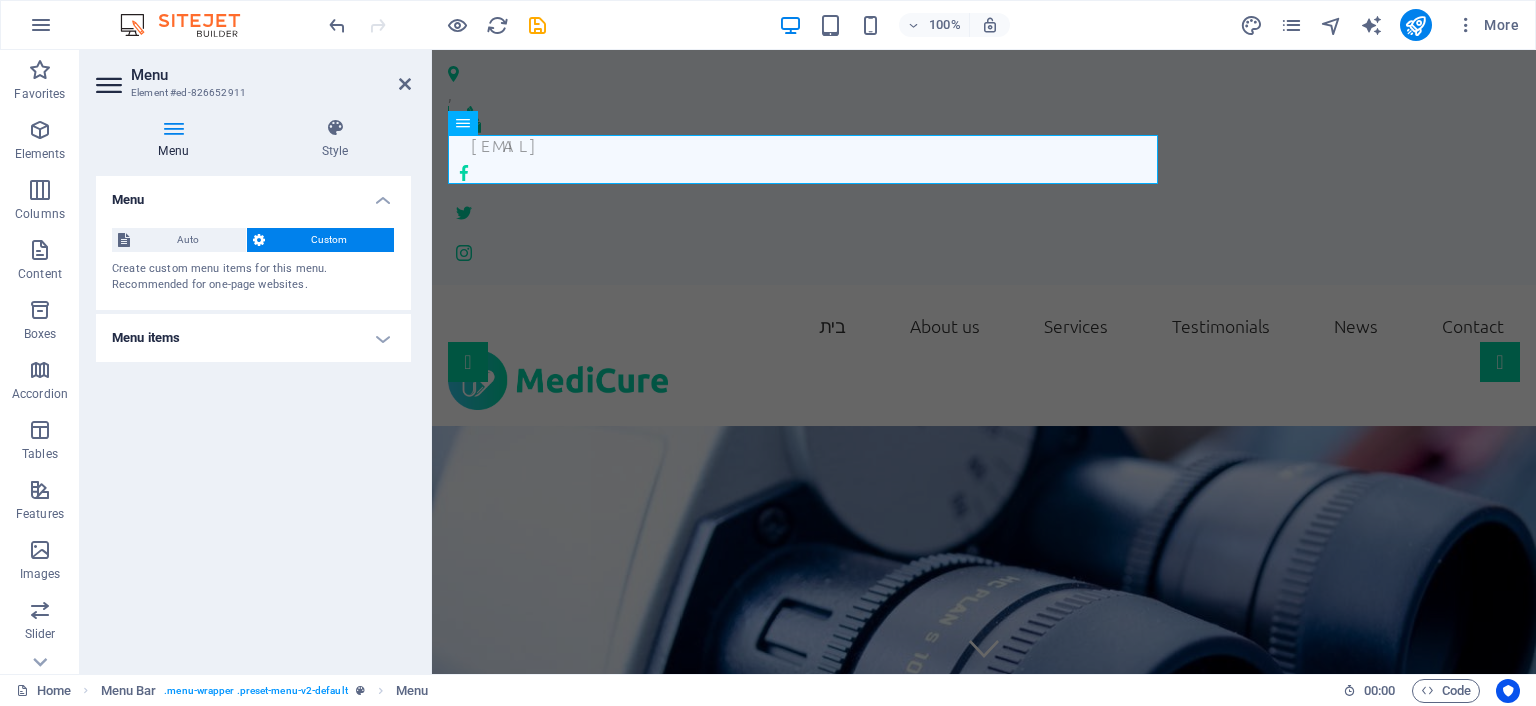 click on "Menu items" at bounding box center (253, 338) 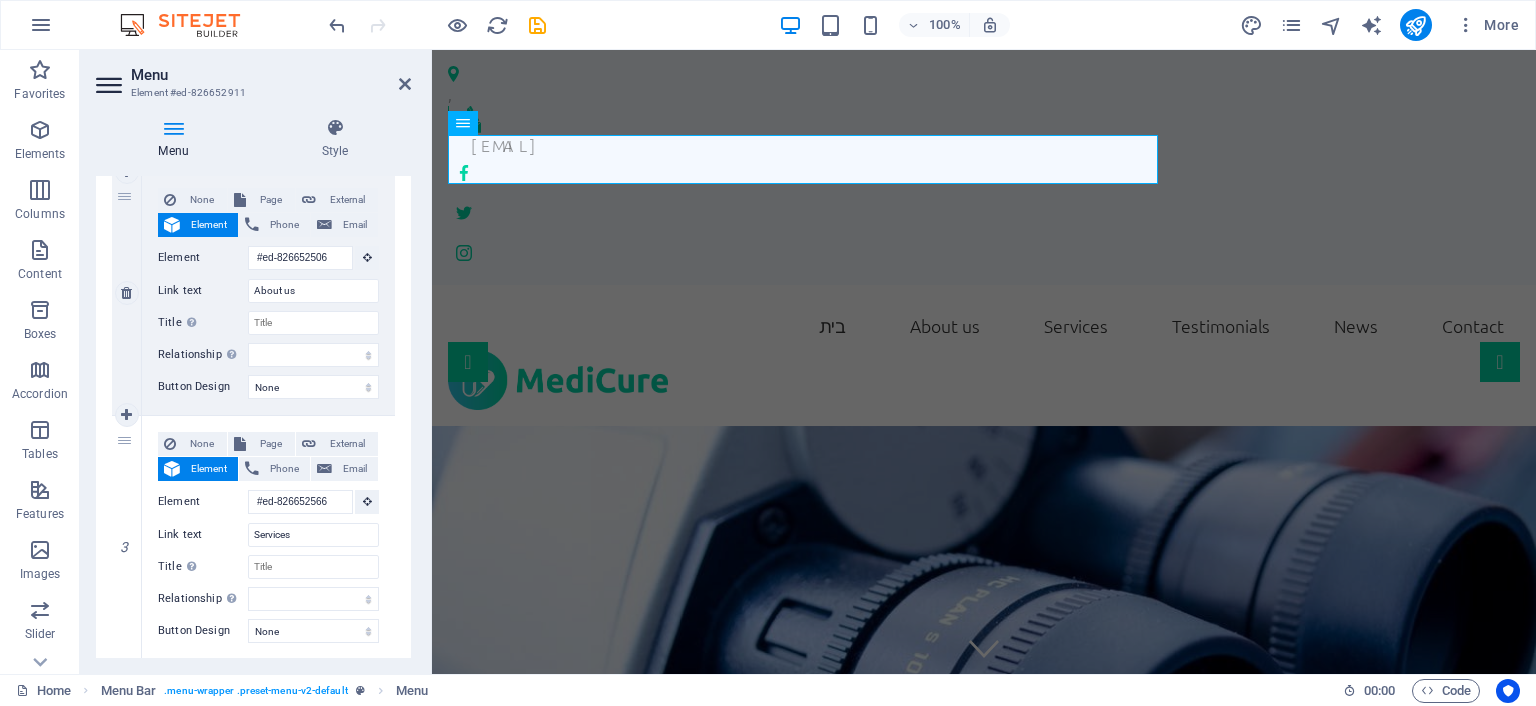 scroll, scrollTop: 437, scrollLeft: 0, axis: vertical 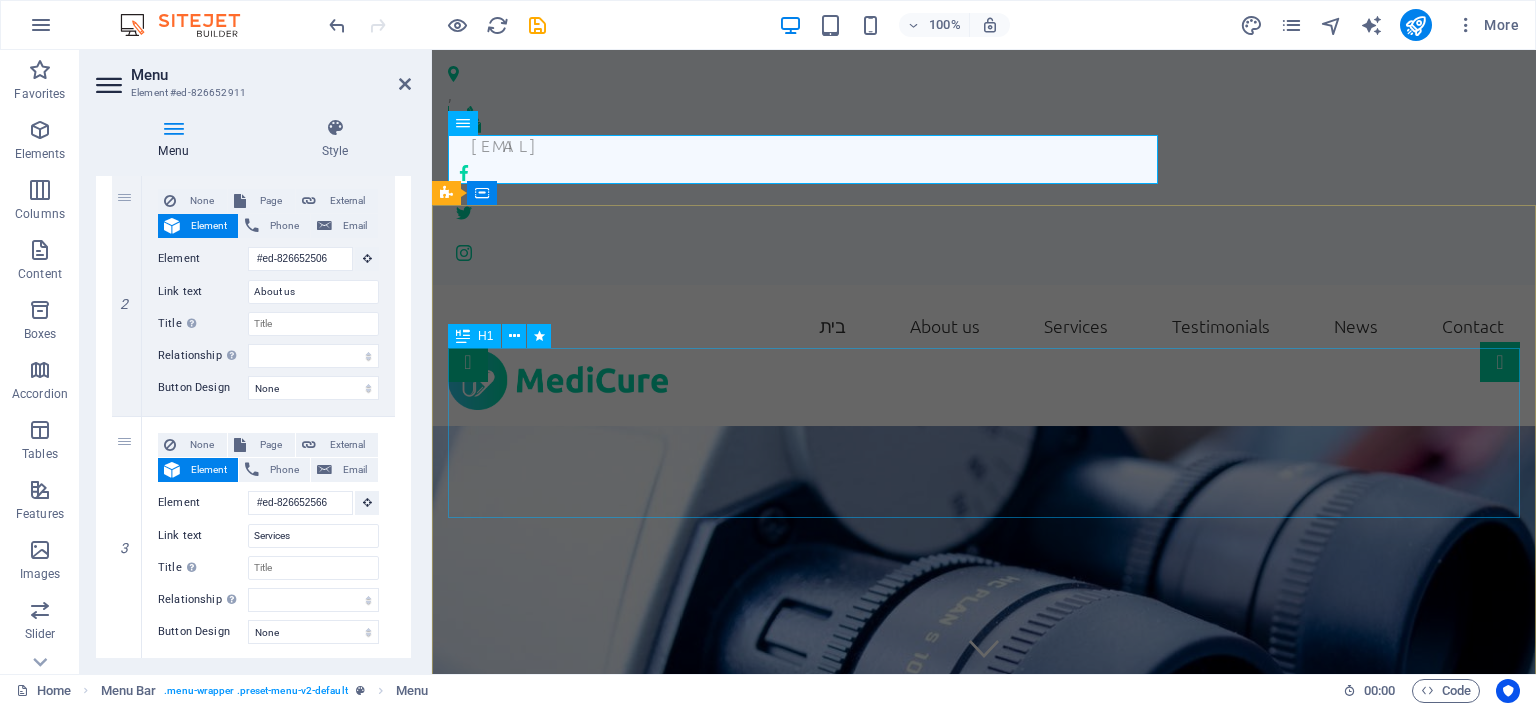 click on "[DOMAIN]" at bounding box center (984, 1121) 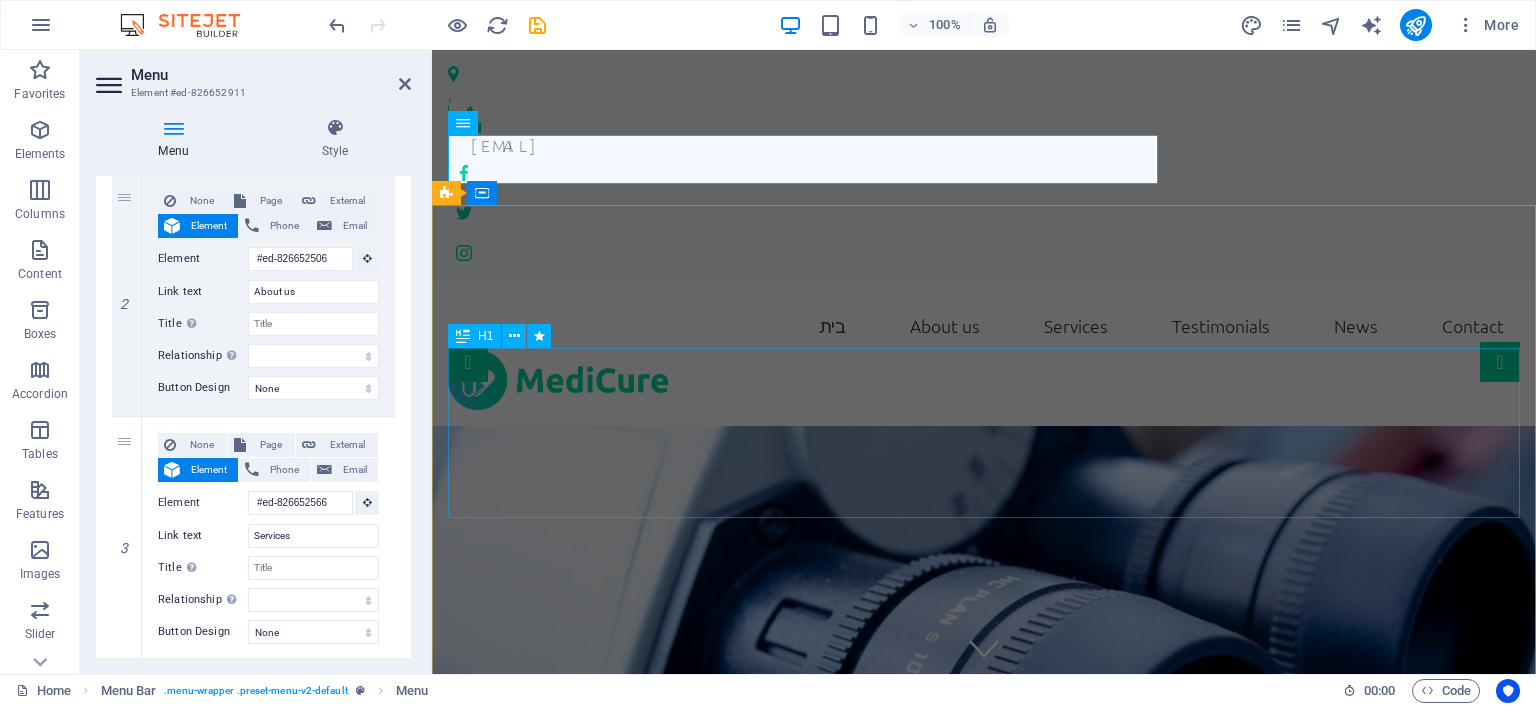 click on "[DOMAIN]" at bounding box center (984, 1121) 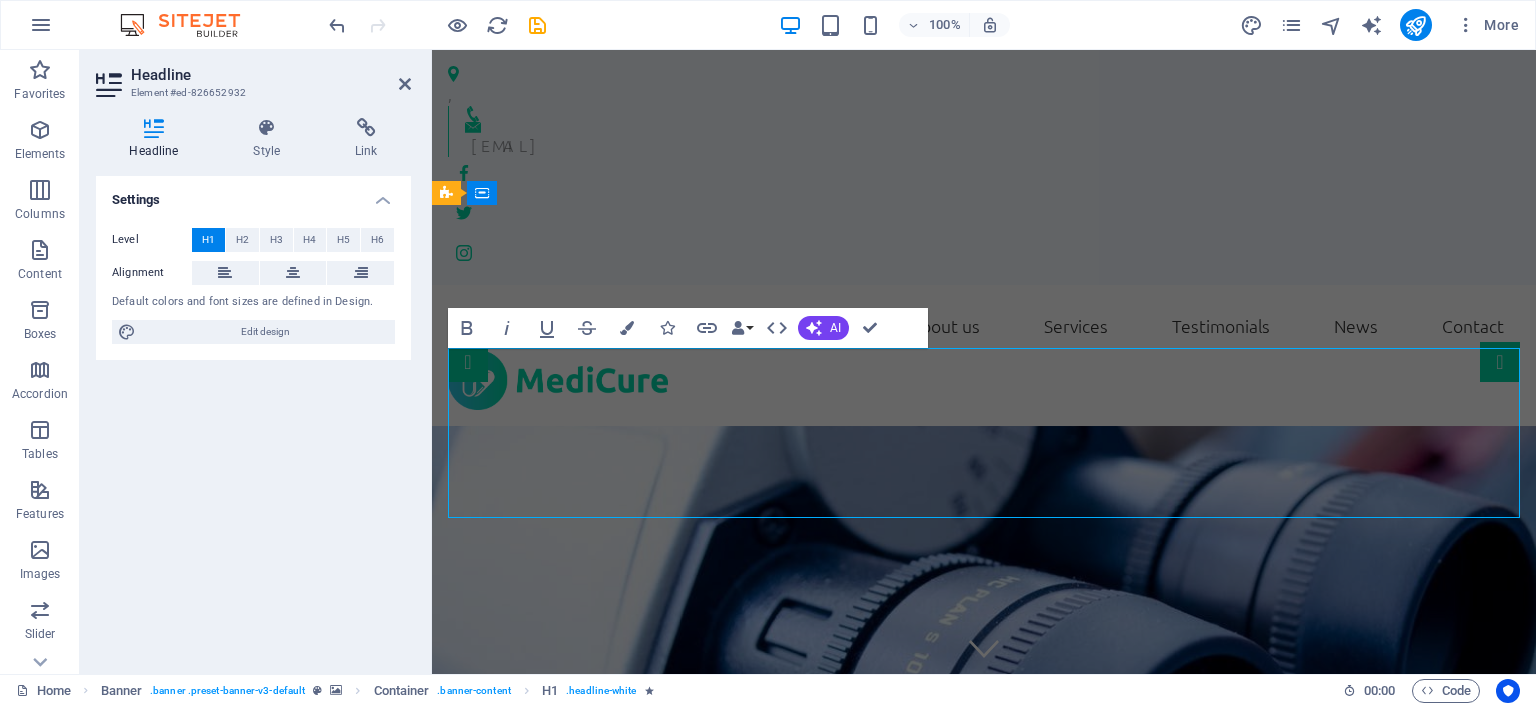 click on "[DOMAIN]" at bounding box center (984, 1120) 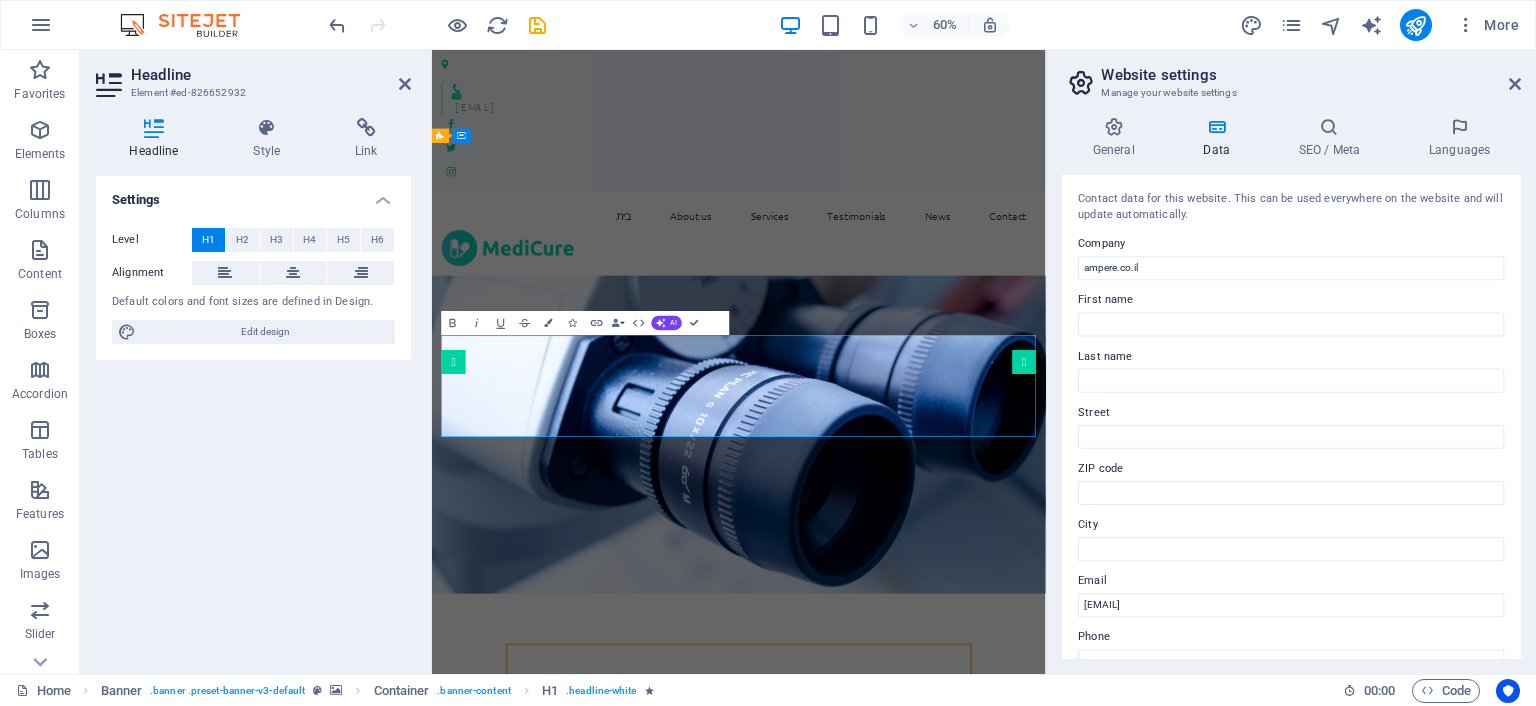 click on "[DOMAIN]" at bounding box center (943, 1120) 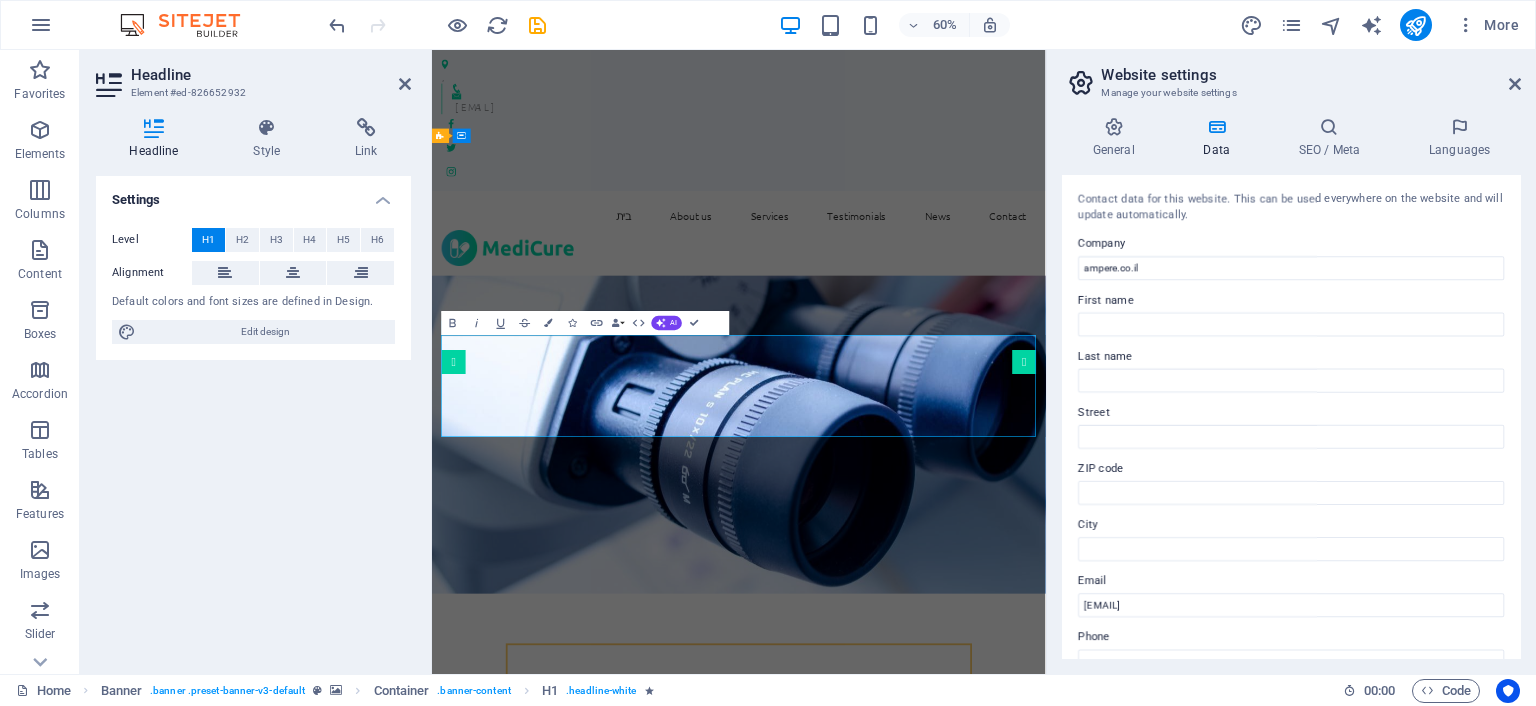 click on "[DOMAIN]" at bounding box center [943, 1120] 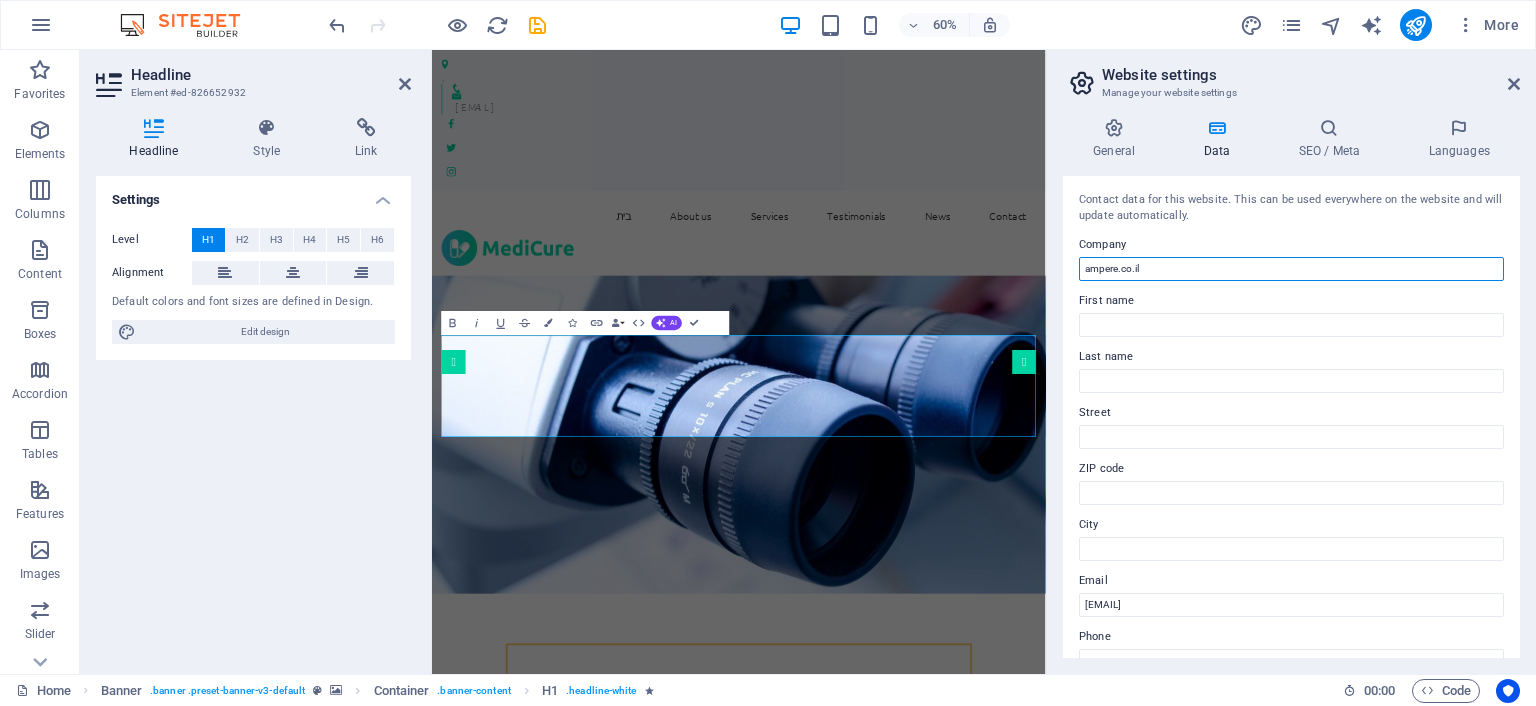 click on "[DOMAIN]" at bounding box center (1291, 269) 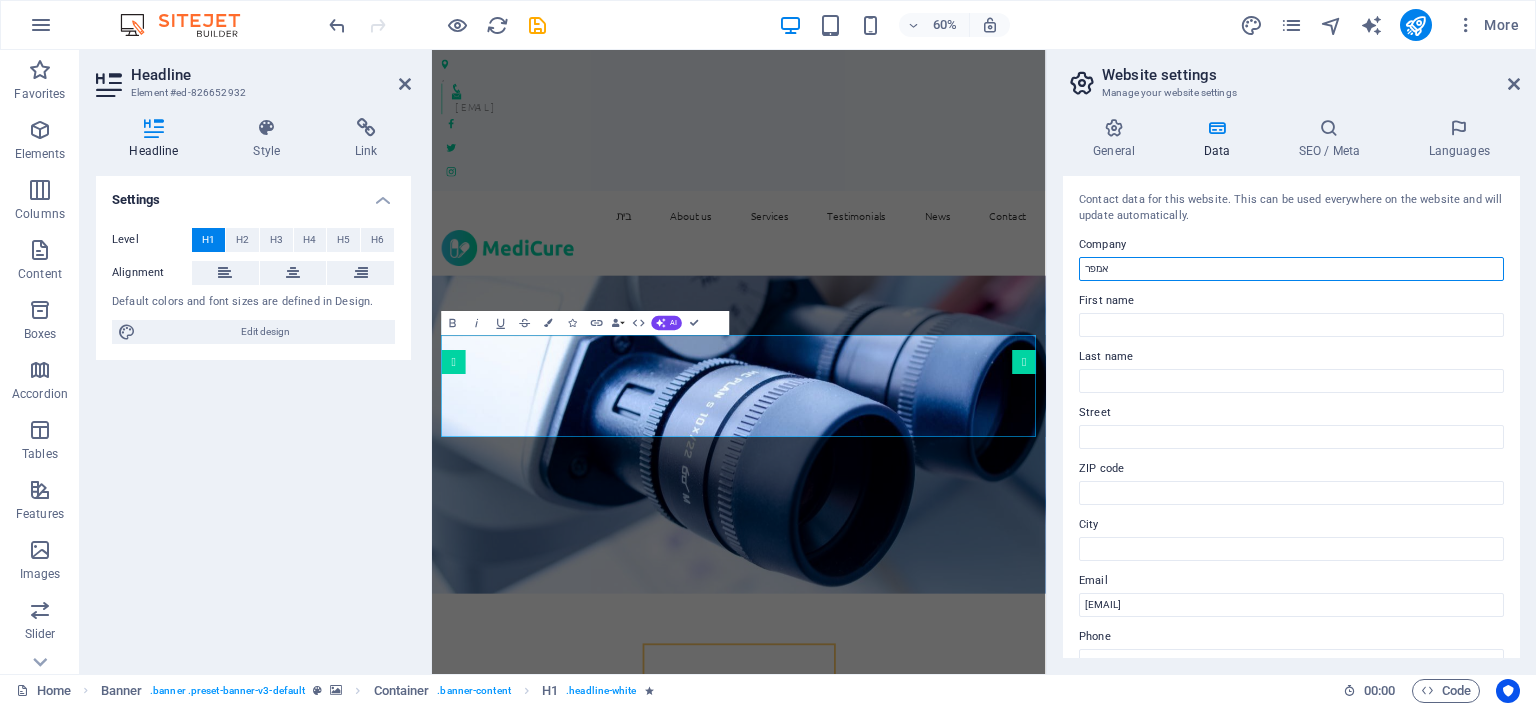 type on "אמפר" 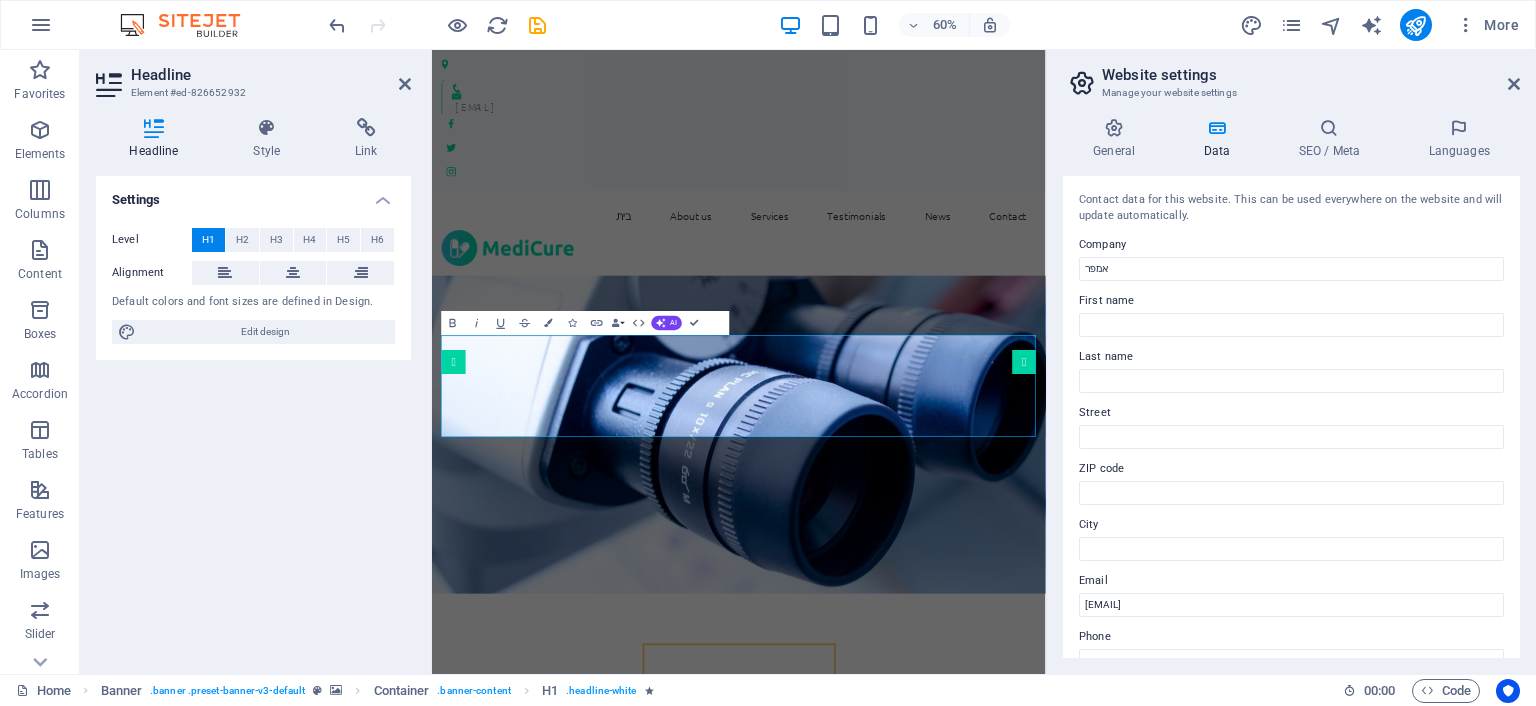 click on "General  Data  SEO / Meta  Languages Website name ampere.co.il Logo Drag files here, click to choose files or select files from Files or our free stock photos & videos Select files from the file manager, stock photos, or upload file(s) Upload Favicon Set the favicon of your website here. A favicon is a small icon shown in the browser tab next to your website title. It helps visitors identify your website. Drag files here, click to choose files or select files from Files or our free stock photos & videos Select files from the file manager, stock photos, or upload file(s) Upload Preview Image (Open Graph) This image will be shown when the website is shared on social networks Drag files here, click to choose files or select files from Files or our free stock photos & videos Select files from the file manager, stock photos, or upload file(s) Upload Contact data for this website. This can be used everywhere on the website and will update automatically. Company אמפר First name Last name Street ZIP code City AI" at bounding box center [1291, 388] 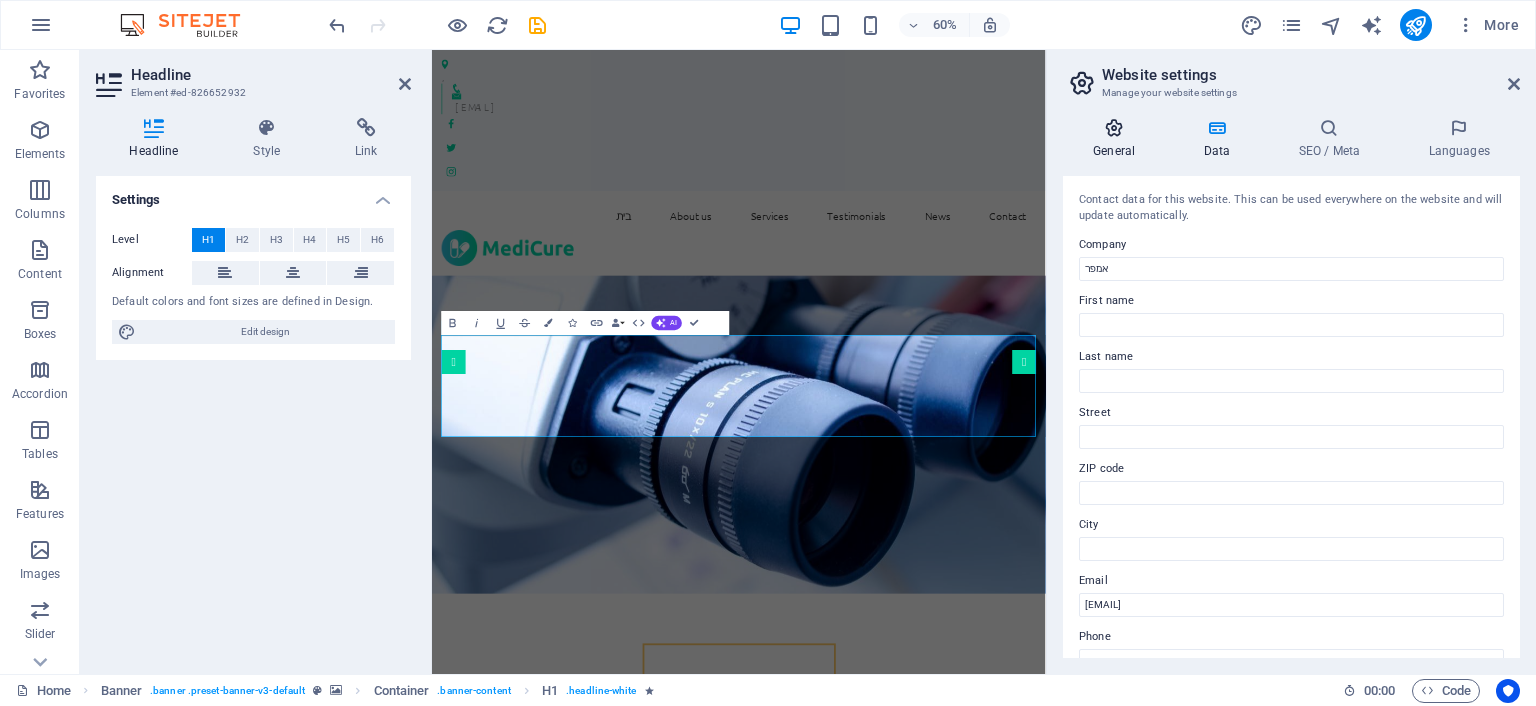 click at bounding box center [1114, 128] 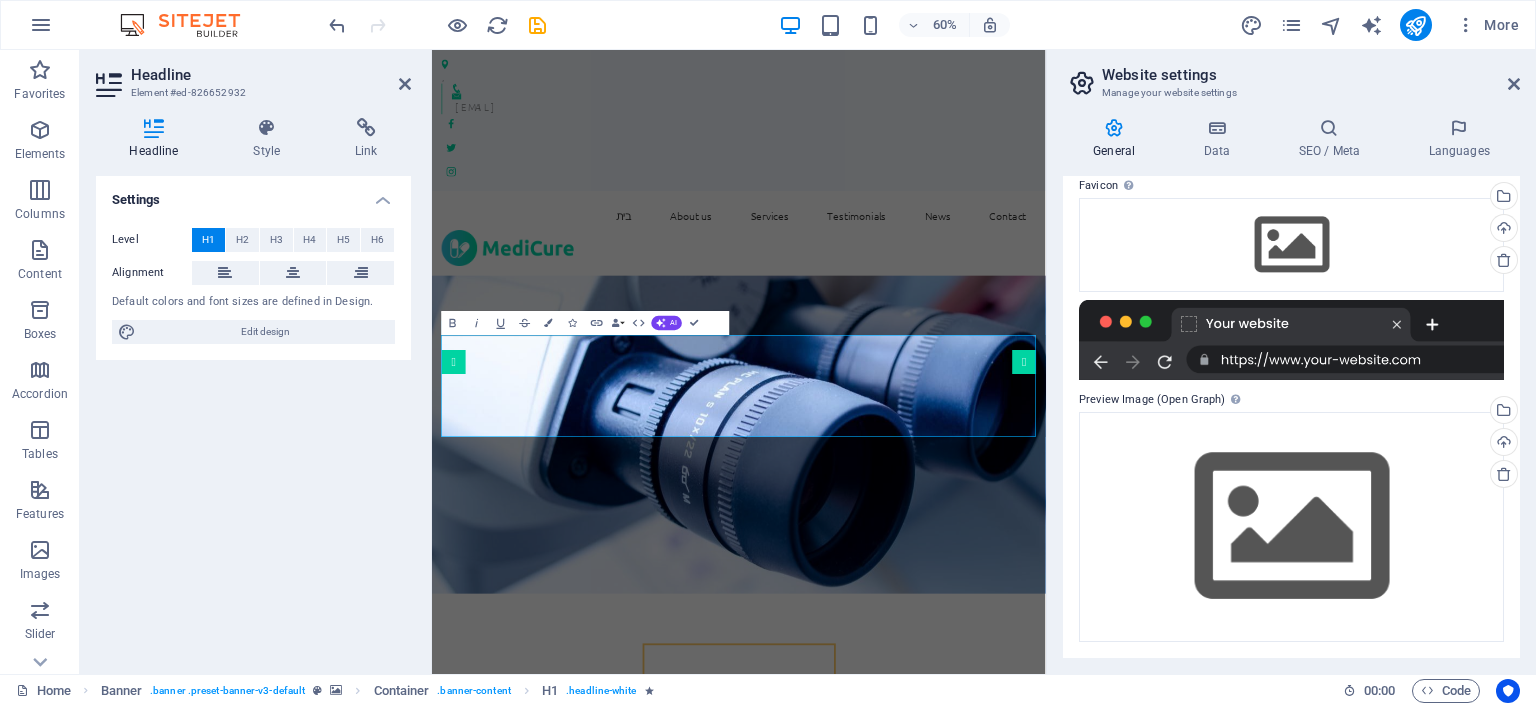 scroll, scrollTop: 0, scrollLeft: 0, axis: both 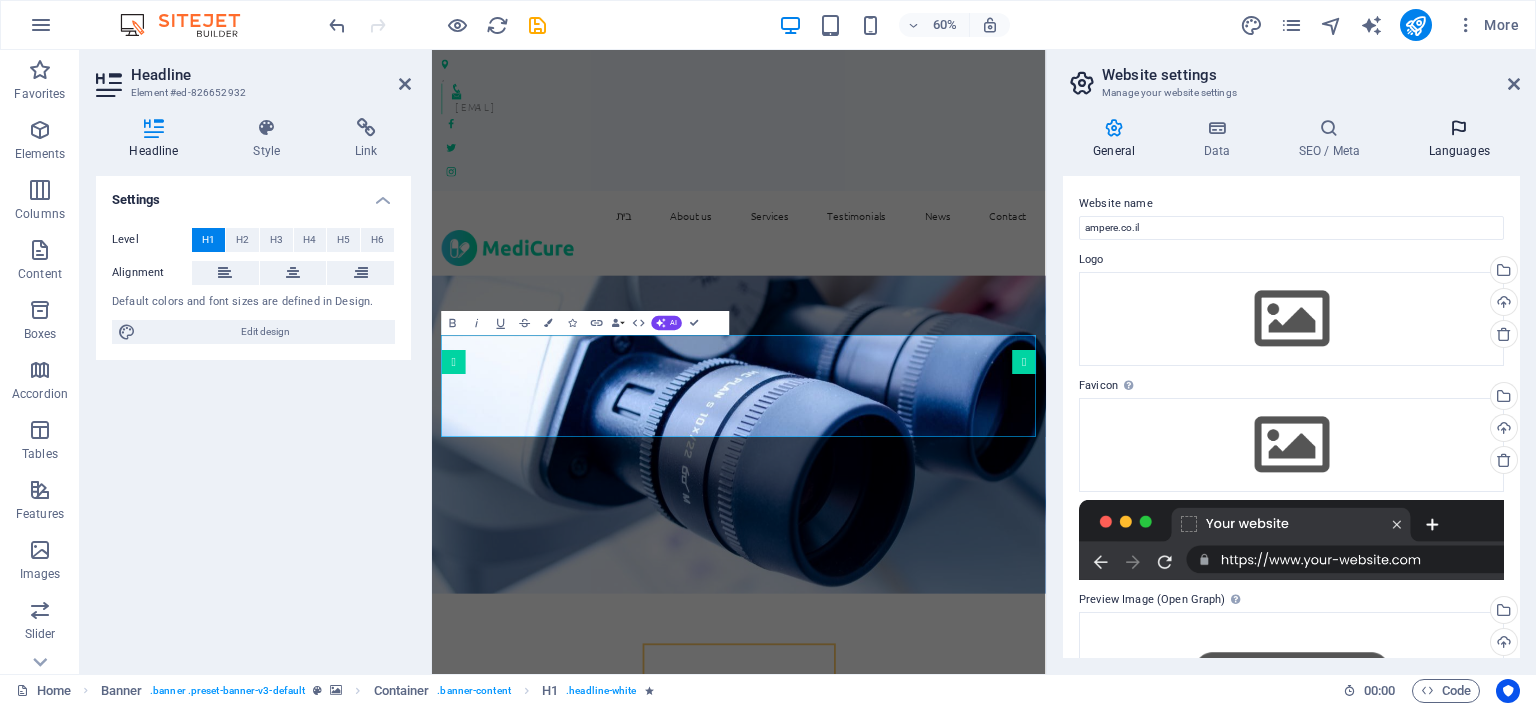 click at bounding box center (1459, 128) 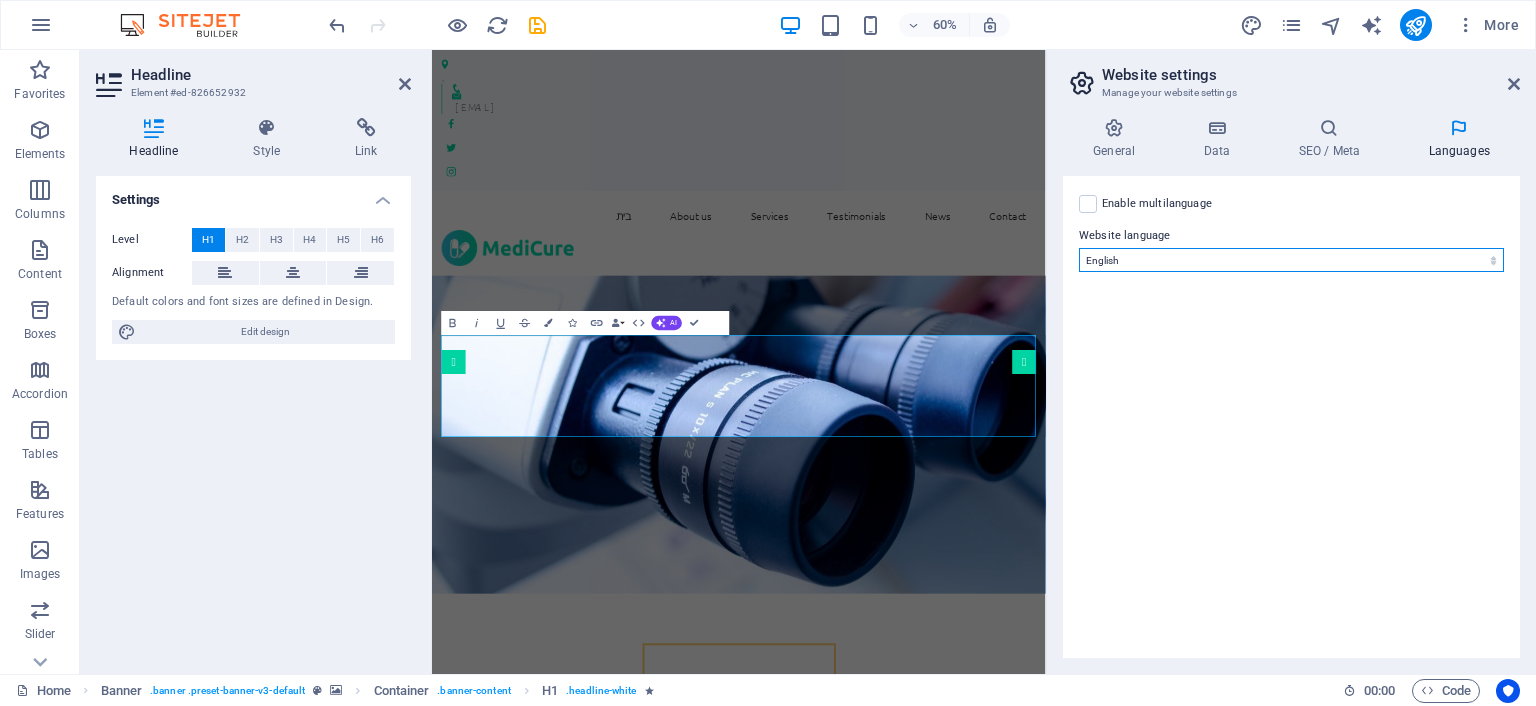 click on "Abkhazian Afar Afrikaans Akan Albanian Amharic Arabic Aragonese Armenian Assamese Avaric Avestan Aymara Azerbaijani Bambara Bashkir Basque Belarusian Bengali Bihari languages Bislama Bokmål Bosnian Breton Bulgarian Burmese Catalan Central Khmer Chamorro Chechen Chinese Church Slavic Chuvash Cornish Corsican Cree Croatian Czech Danish Dutch Dzongkha English Esperanto Estonian Ewe Faroese Farsi (Persian) Fijian Finnish French Fulah Gaelic Galician Ganda Georgian German Greek Greenlandic Guaraní Gujarati Haitian Creole Hausa Hebrew Herero Hindi Hiri Motu Hungarian Icelandic Ido Igbo Indonesian Interlingua Interlingue Inuktitut Inupiaq Irish Italian Japanese Javanese Kannada Kanuri Kashmiri Kazakh Kikuyu Kinyarwanda Komi Kongo Korean Kurdish Kwanyama Kyrgyz Lao Latin Latvian Limburgish Lingala Lithuanian Luba-Katanga Luxembourgish Macedonian Malagasy Malay Malayalam Maldivian Maltese Manx Maori Marathi Marshallese Mongolian Nauru Navajo Ndonga Nepali North Ndebele Northern Sami Norwegian Norwegian Nynorsk Nuosu" at bounding box center (1291, 260) 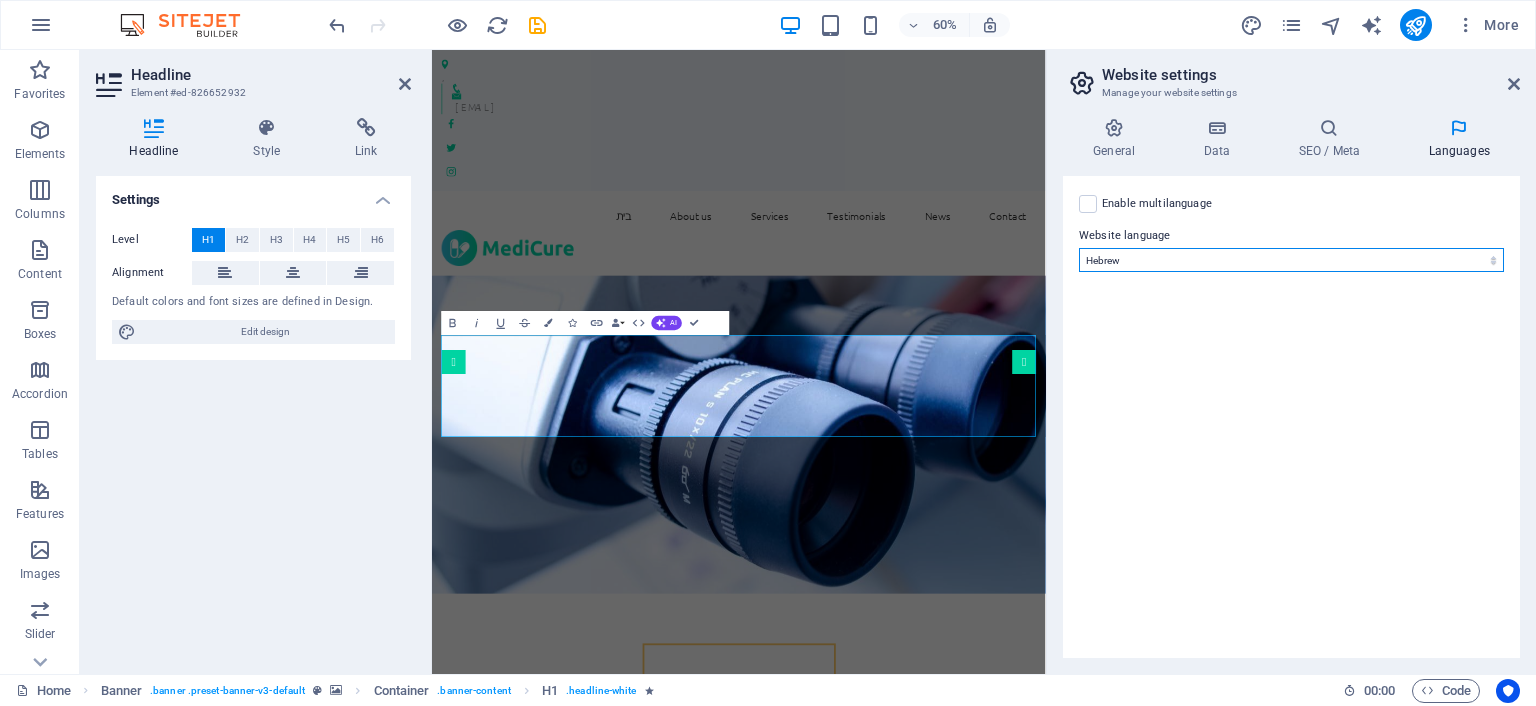 click on "Hebrew" at bounding box center (0, 0) 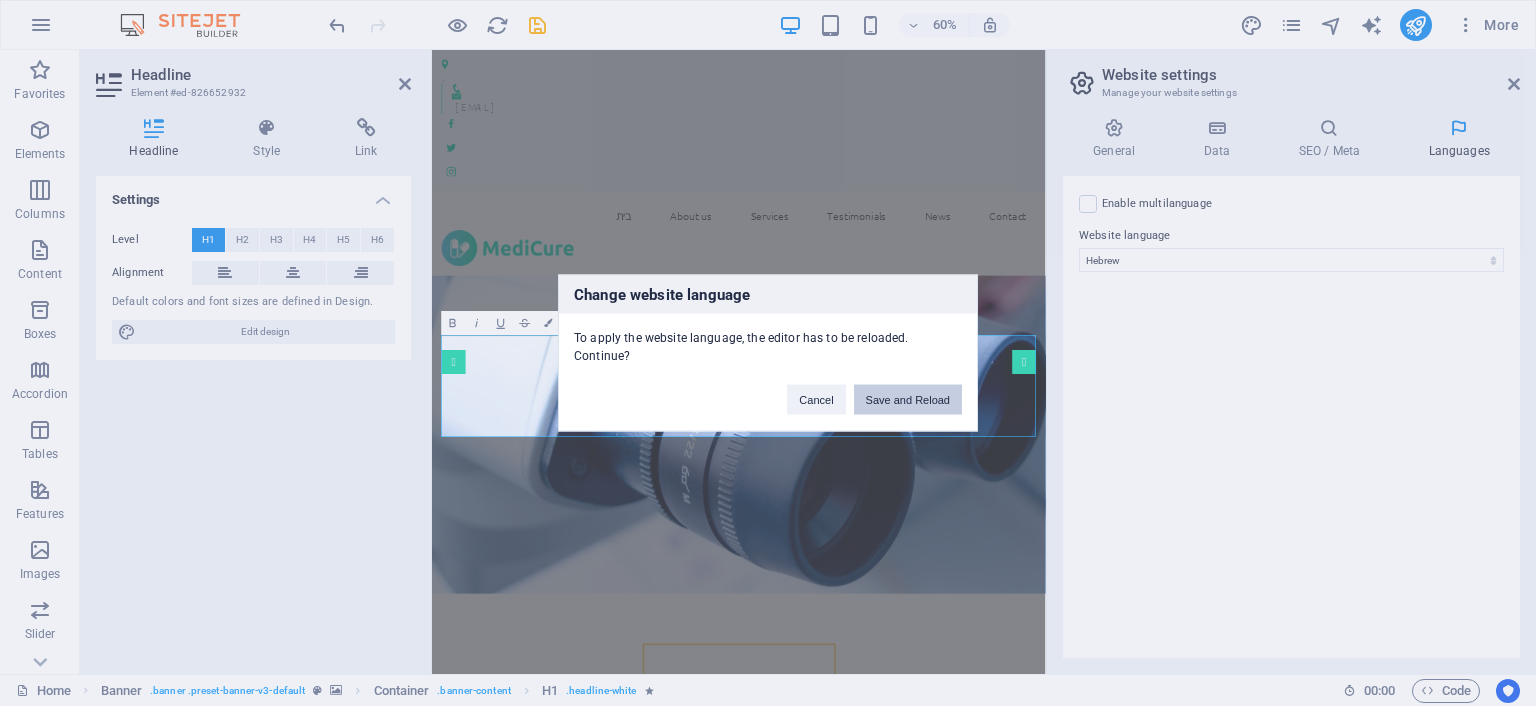 click on "Save and Reload" at bounding box center (908, 400) 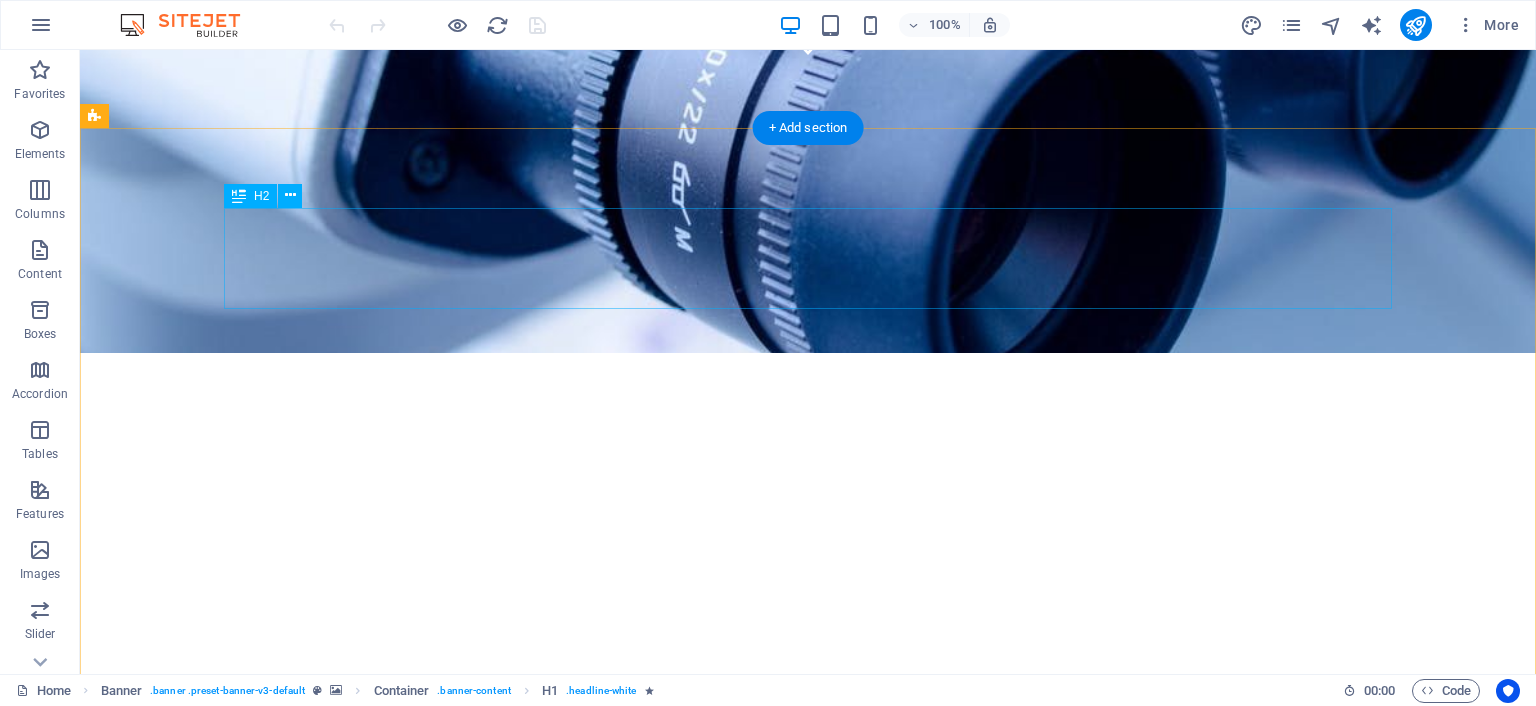 scroll, scrollTop: 595, scrollLeft: 0, axis: vertical 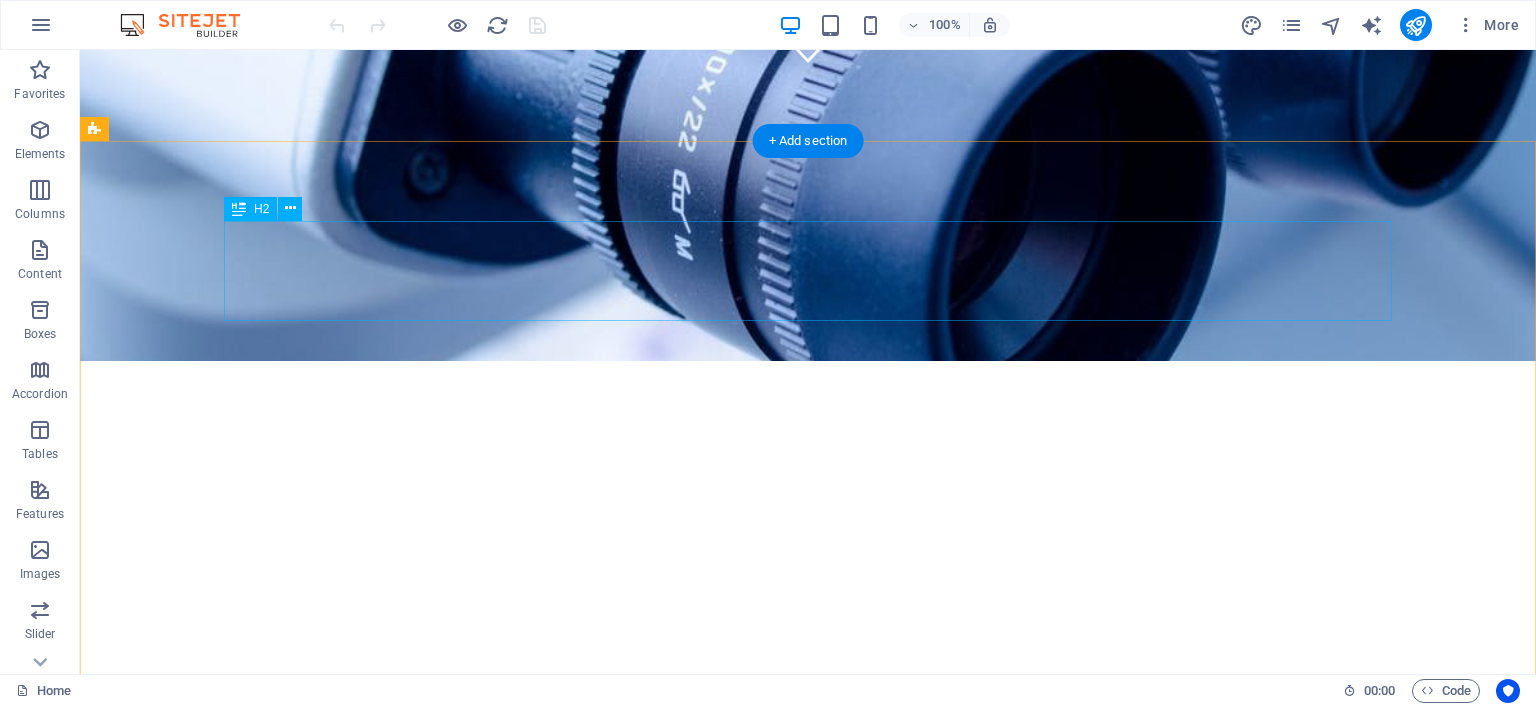 click on "About us" at bounding box center (808, 885) 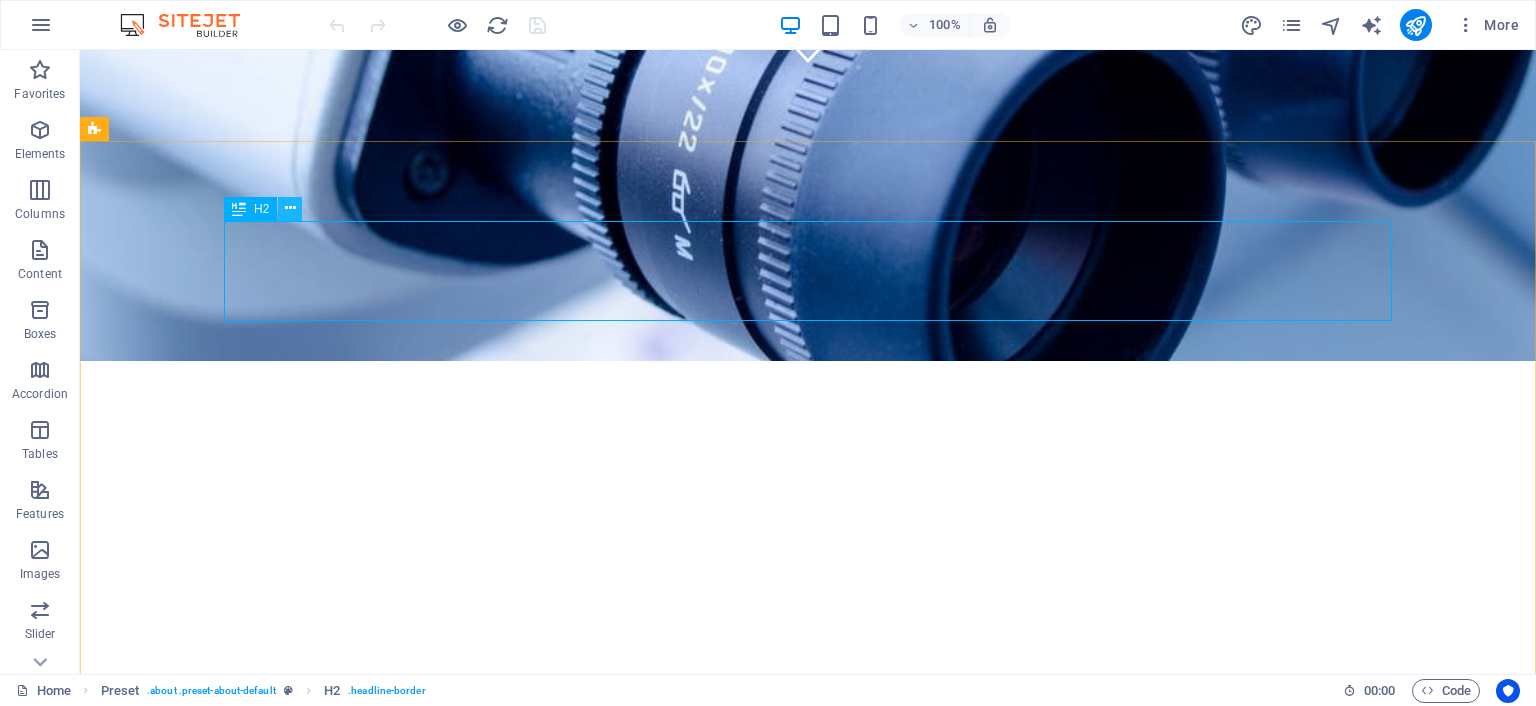 click at bounding box center [290, 208] 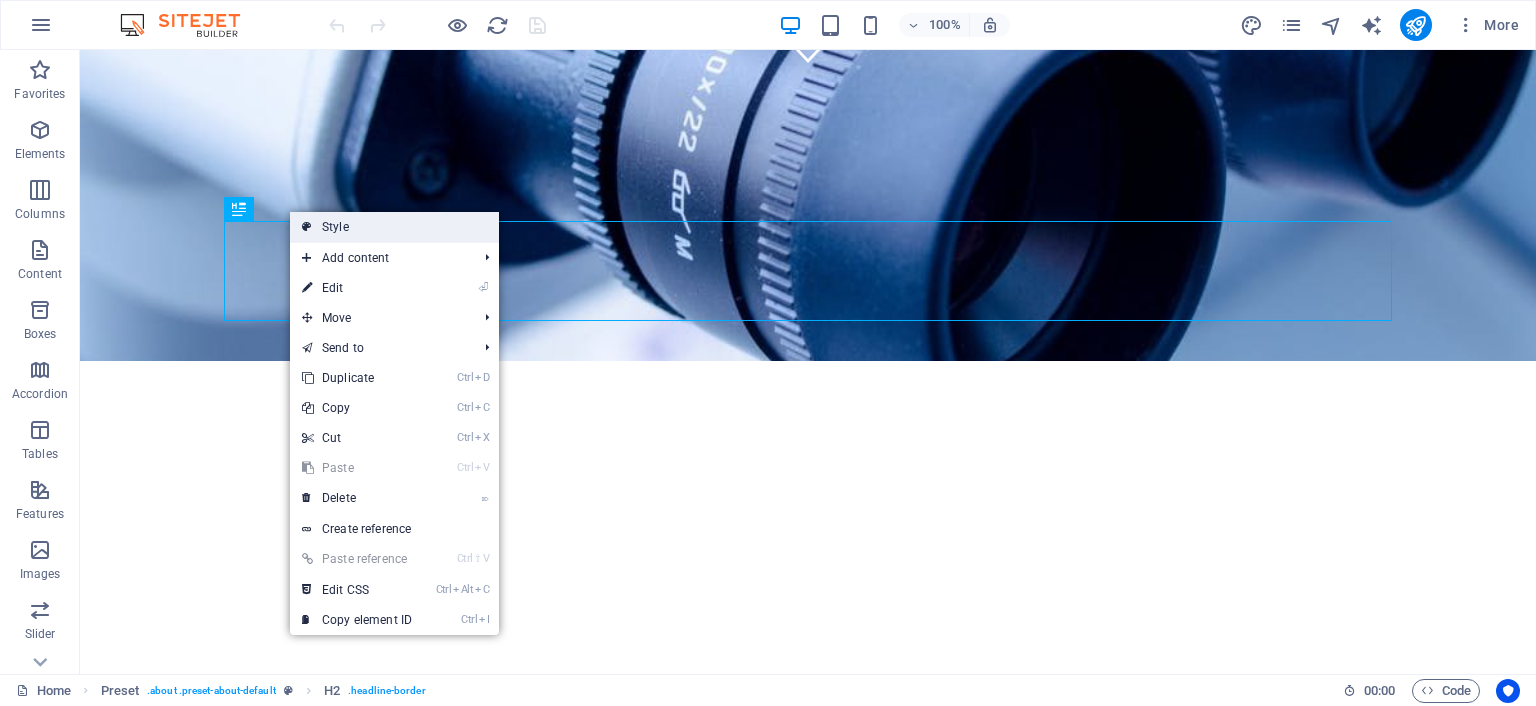 click on "Style" at bounding box center [394, 227] 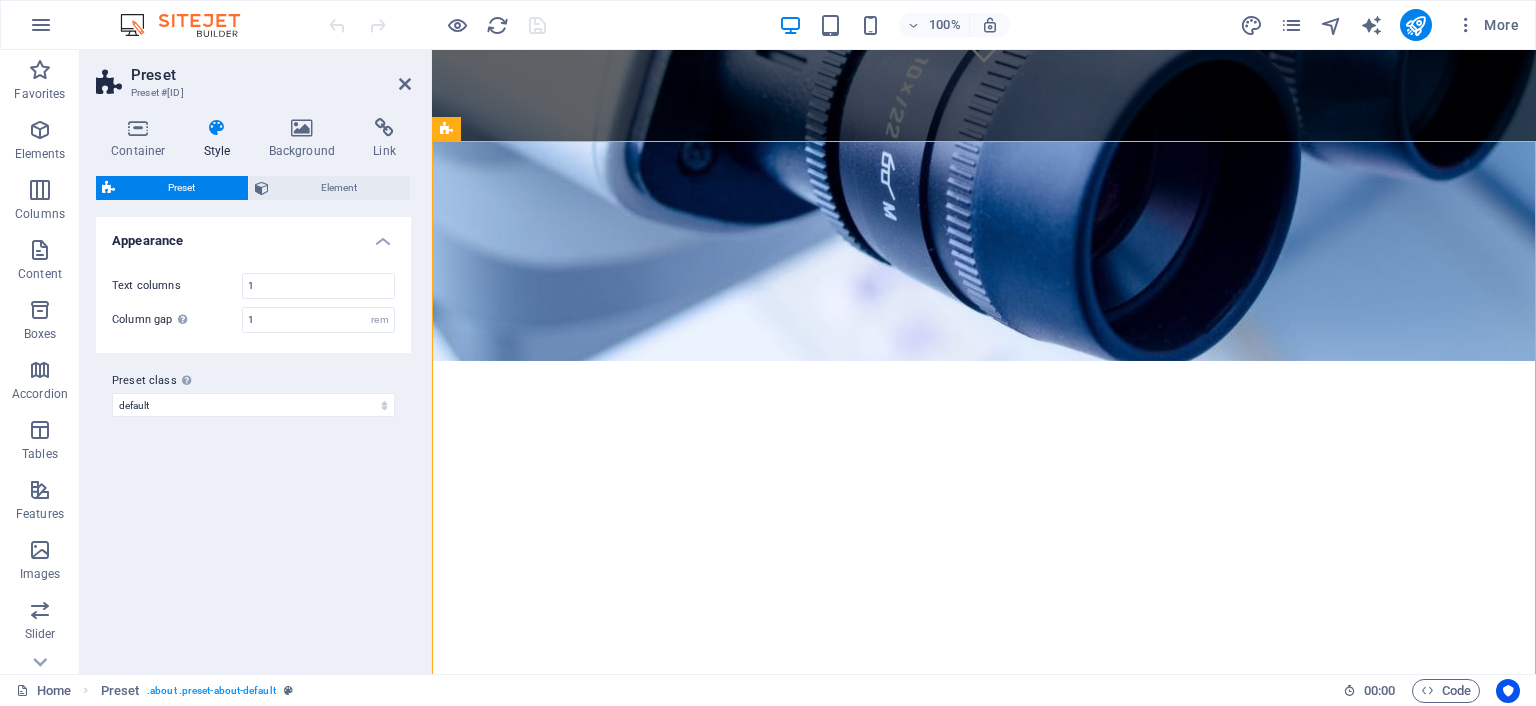 click at bounding box center [217, 128] 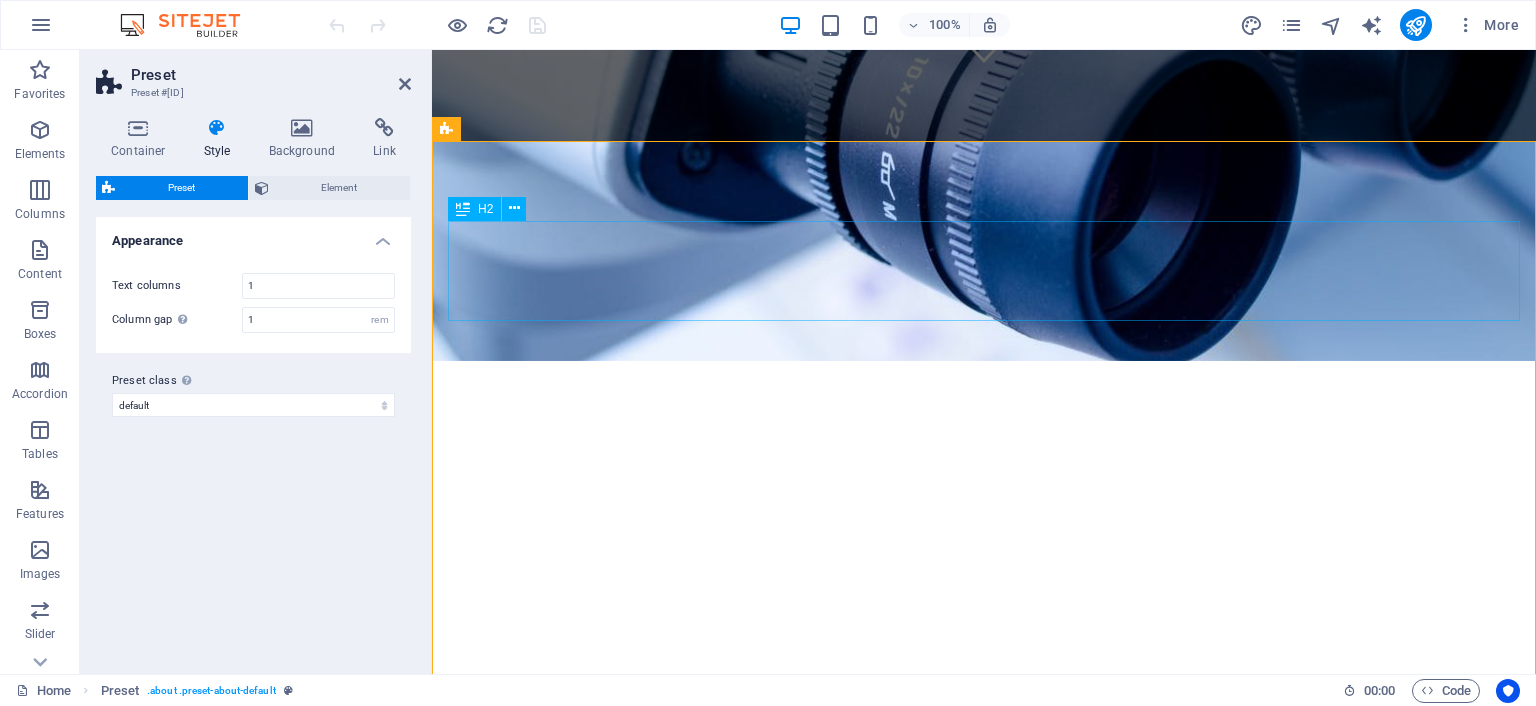 click on "About us" at bounding box center [984, 885] 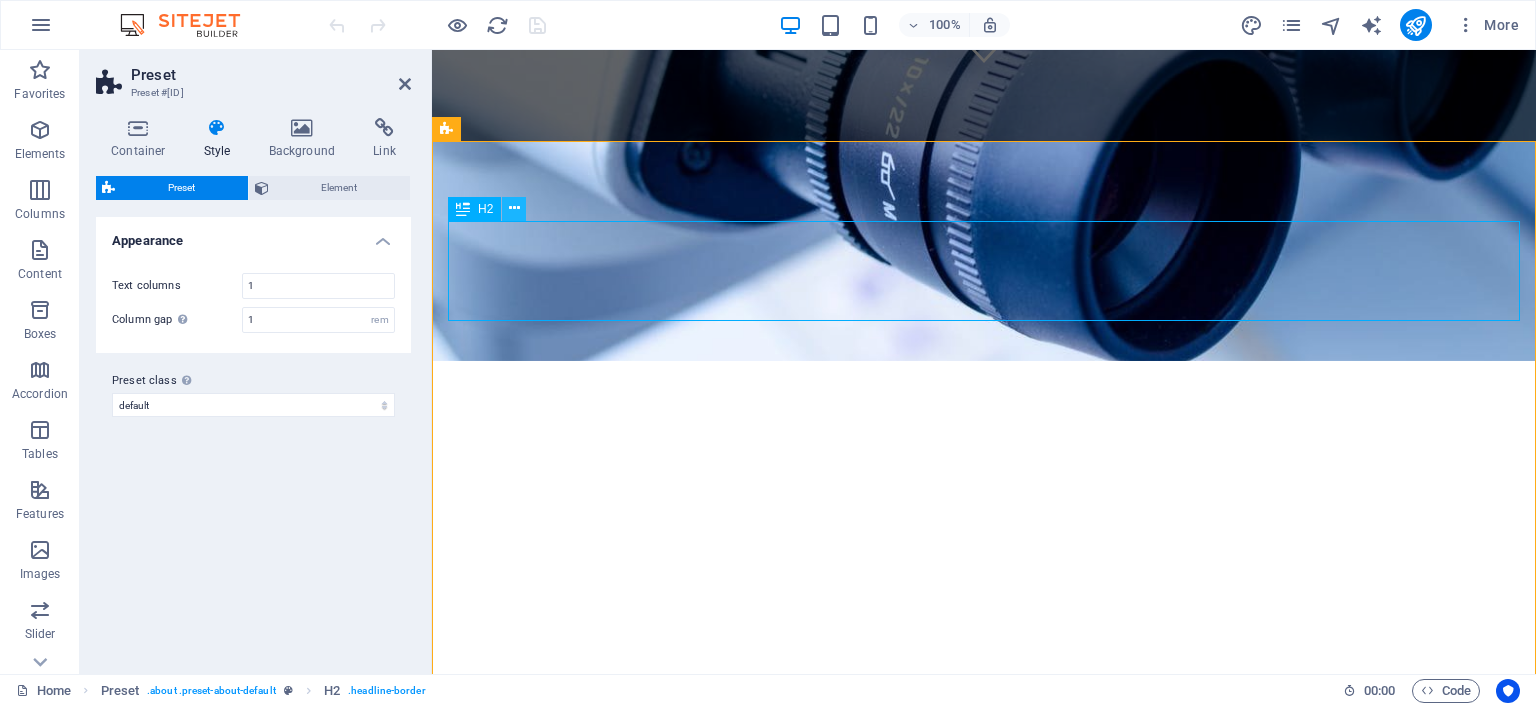 click at bounding box center (514, 208) 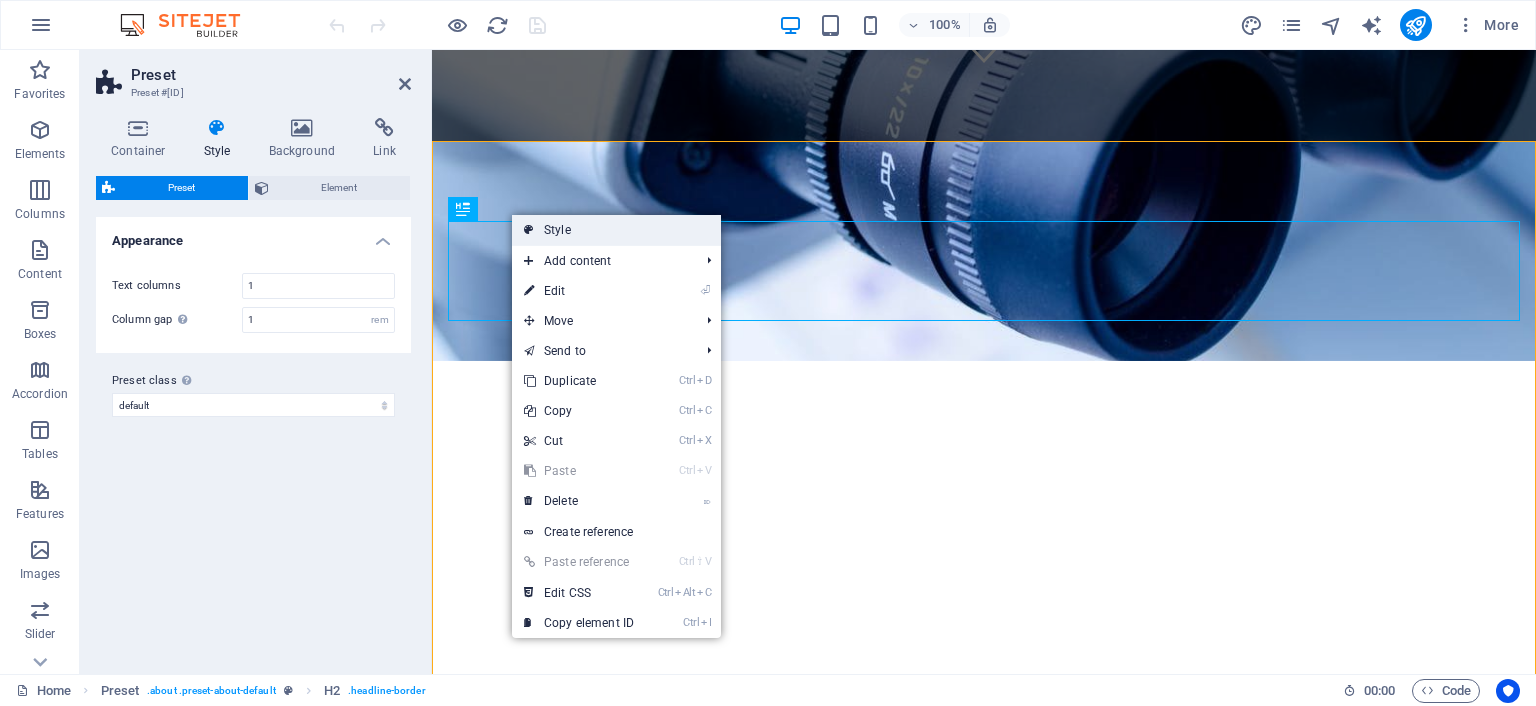 click at bounding box center (529, 230) 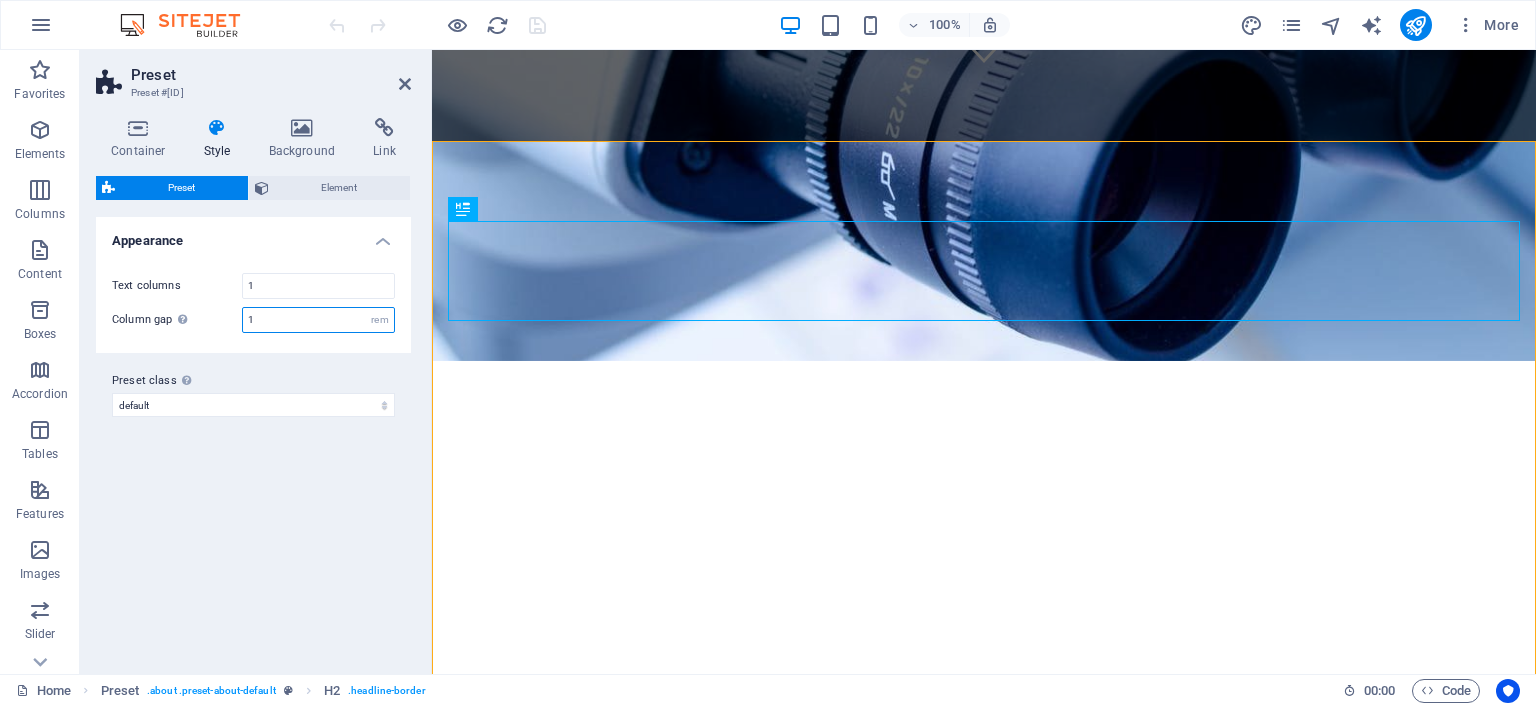 click on "1" at bounding box center [318, 320] 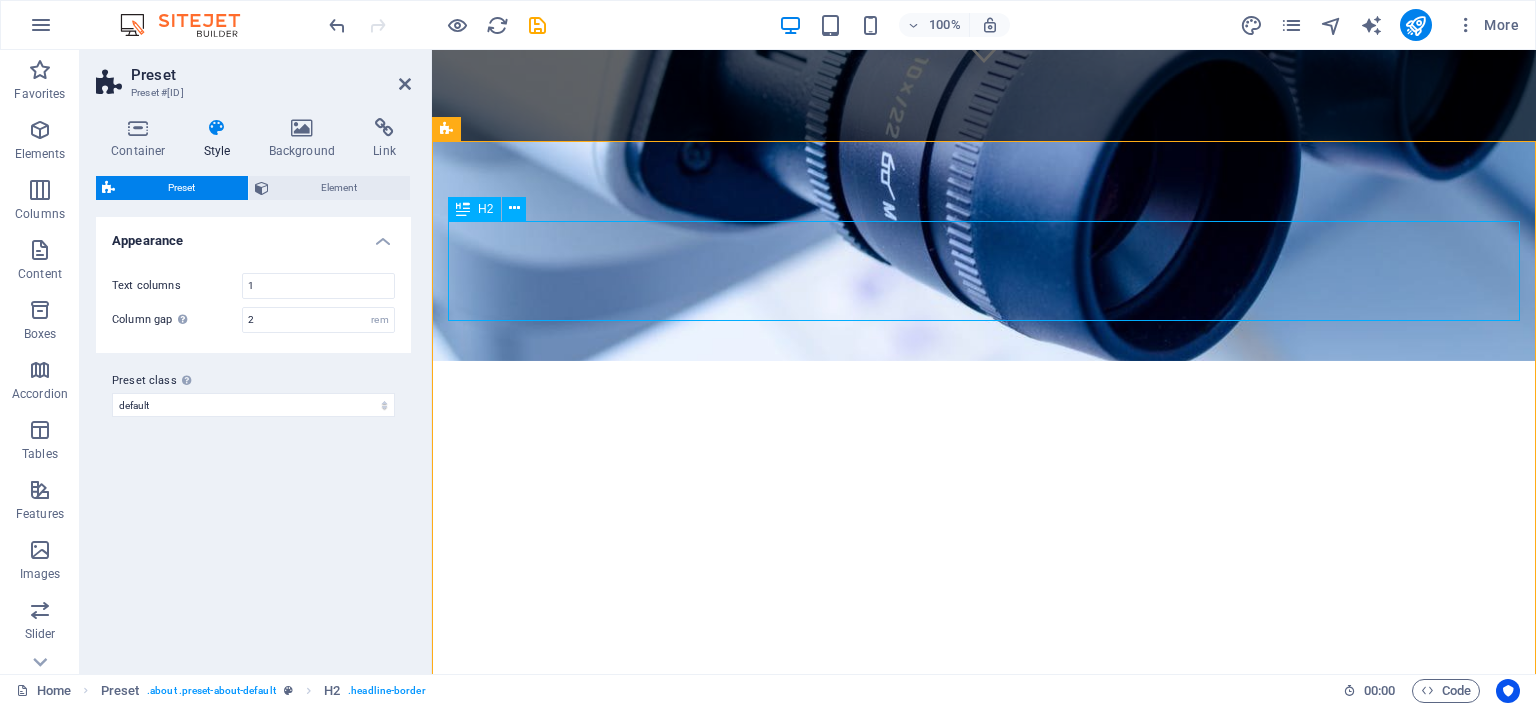 click on "About us" at bounding box center [984, 885] 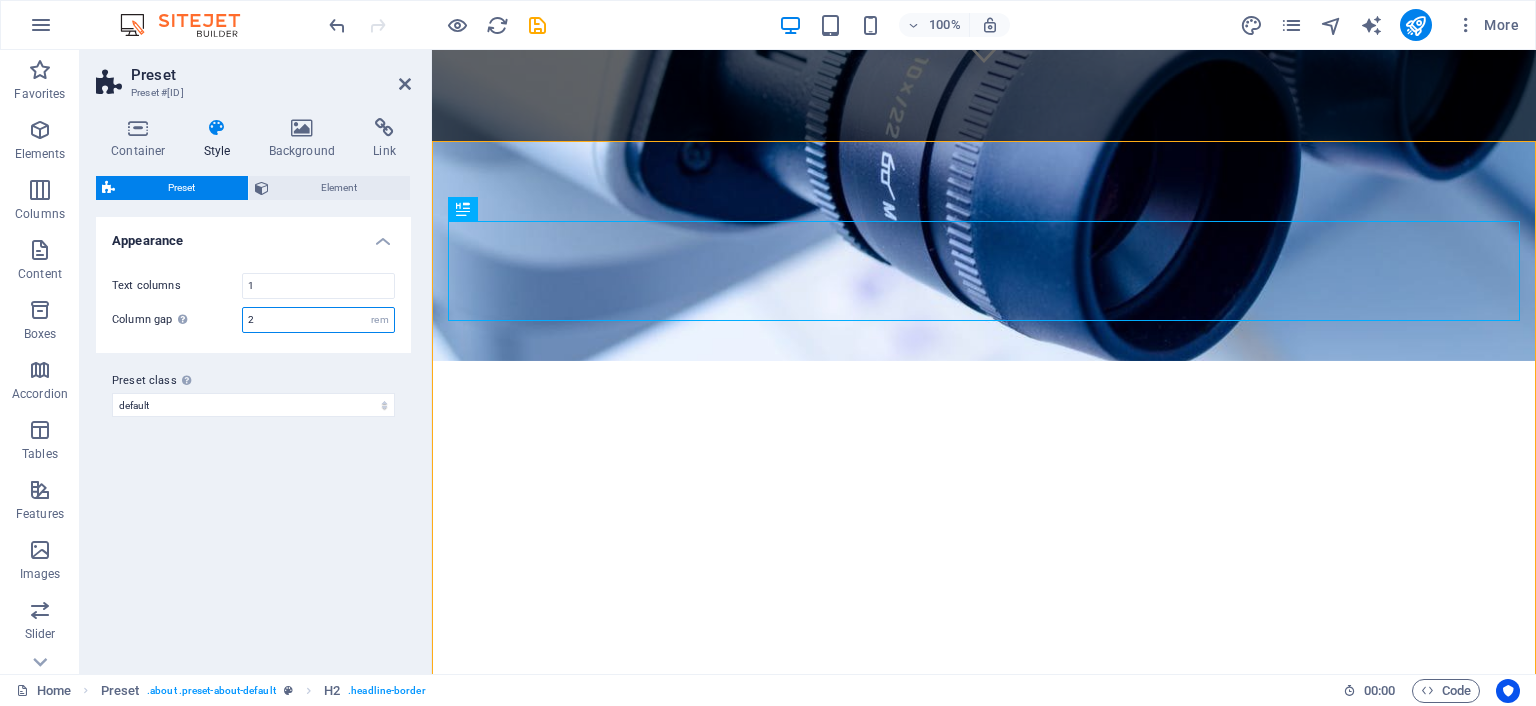 click on "2" at bounding box center (318, 320) 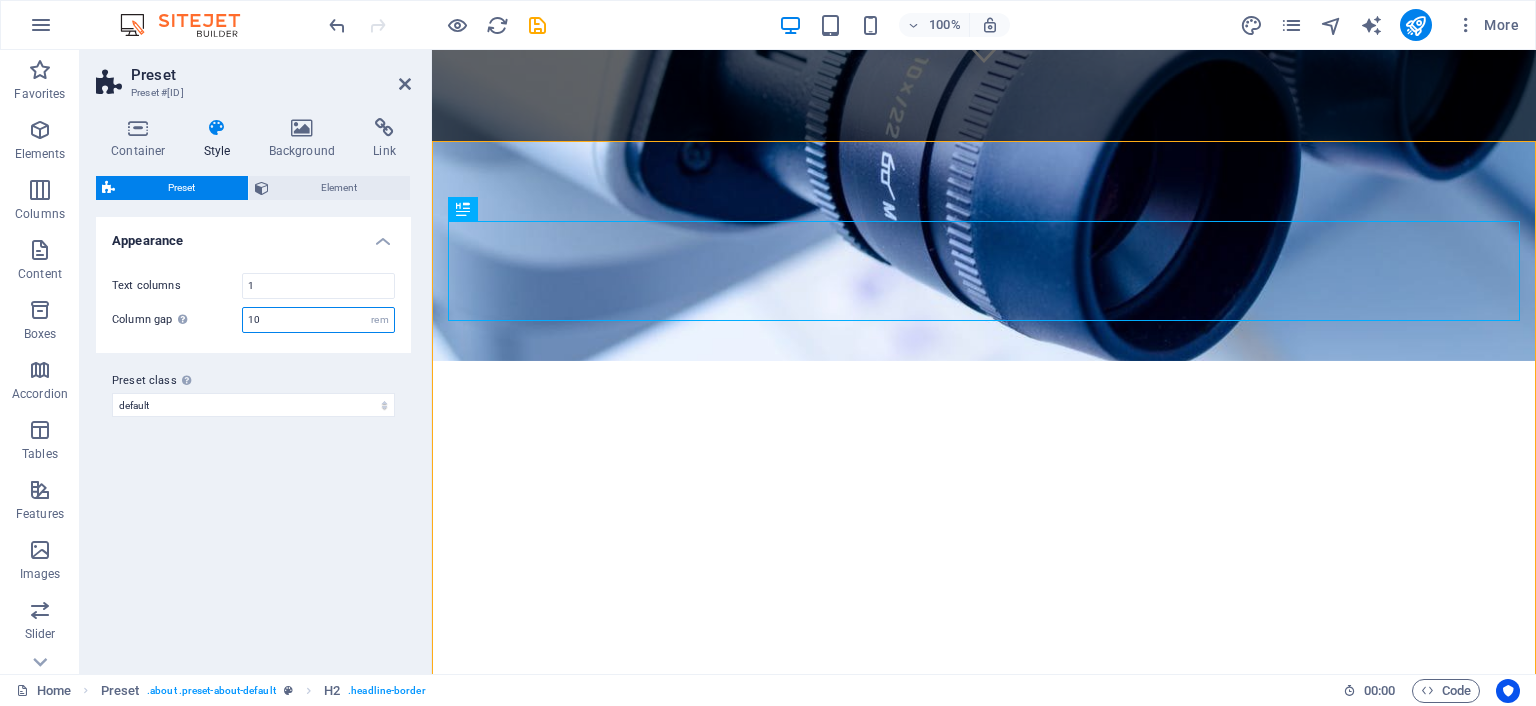 type on "10" 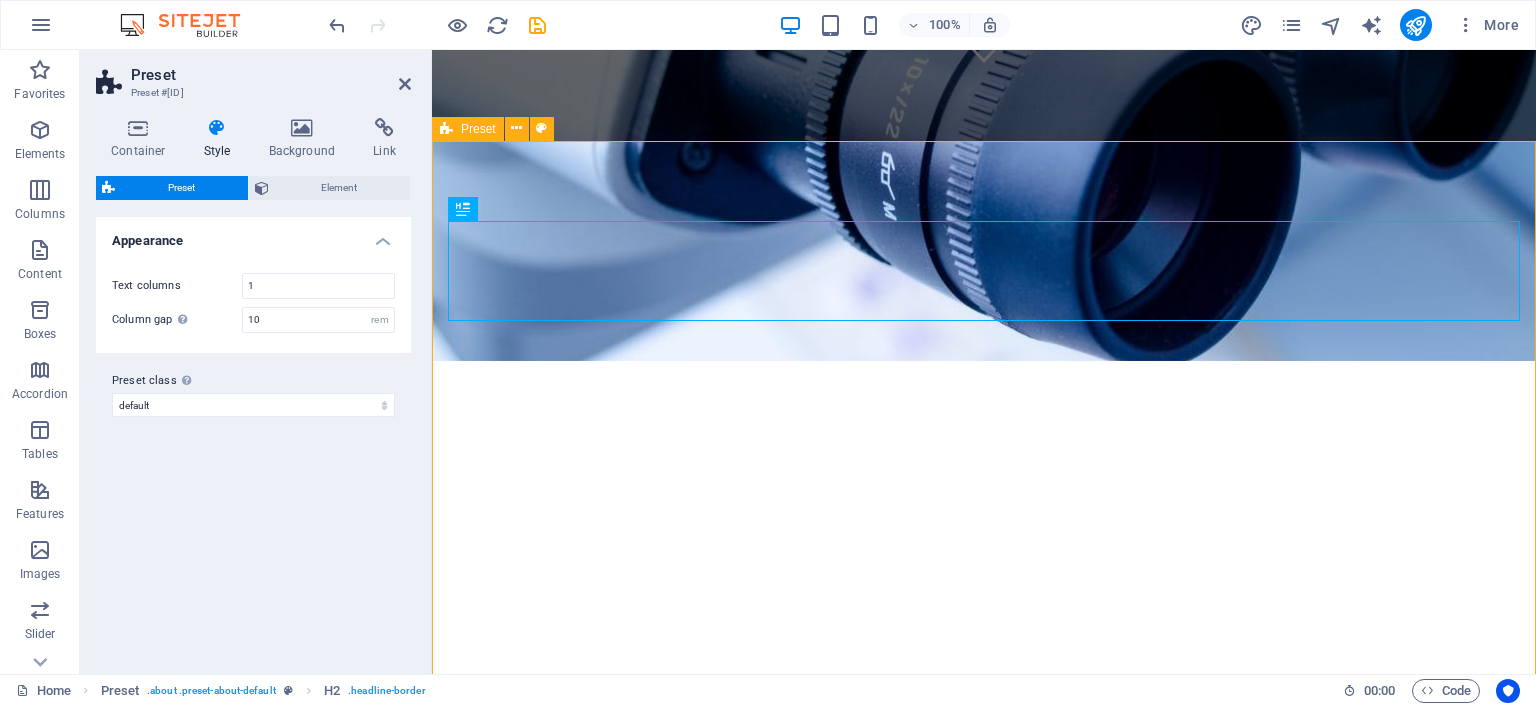 click on "About us Lorem ipsum dolor sit amet, consetetur sadipscing elitr, sed diam nonumy eirmod tempor invidunt ut labore et dolore magna aliquyam erat, sed diam voluptua. At vero eos et accusam et justo duo dolores et ea rebum. Stet clita kasd gubergren, no sea takimata sanctus est Lorem ipsum dolor sit amet. Lorem ipsum dolor sit amet, consetetur sadipscing elitr, sed diam nonumy eirmod tempor invidunt ut labore et dolore magna aliquyam erat, sed diam voluptua.  At vero eos et accusam et justo duo dolores et ea rebum. Stet clita kasd gubergren, no sea takimata sanctus est Lorem ipsum dolor sit amet. Lorem ipsum dolor sit amet, consetetur sadipscing elitr, sed diam nonumy eirmod tempor invidunt ut labore et dolore magna aliquyam erat, sed diam voluptua. At vero eos et accusam et justo duo dolores et ea rebum. Stet clita kasd gubergren, no sea takimata sanctus est Lorem ipsum dolor sit amet." at bounding box center [984, 1108] 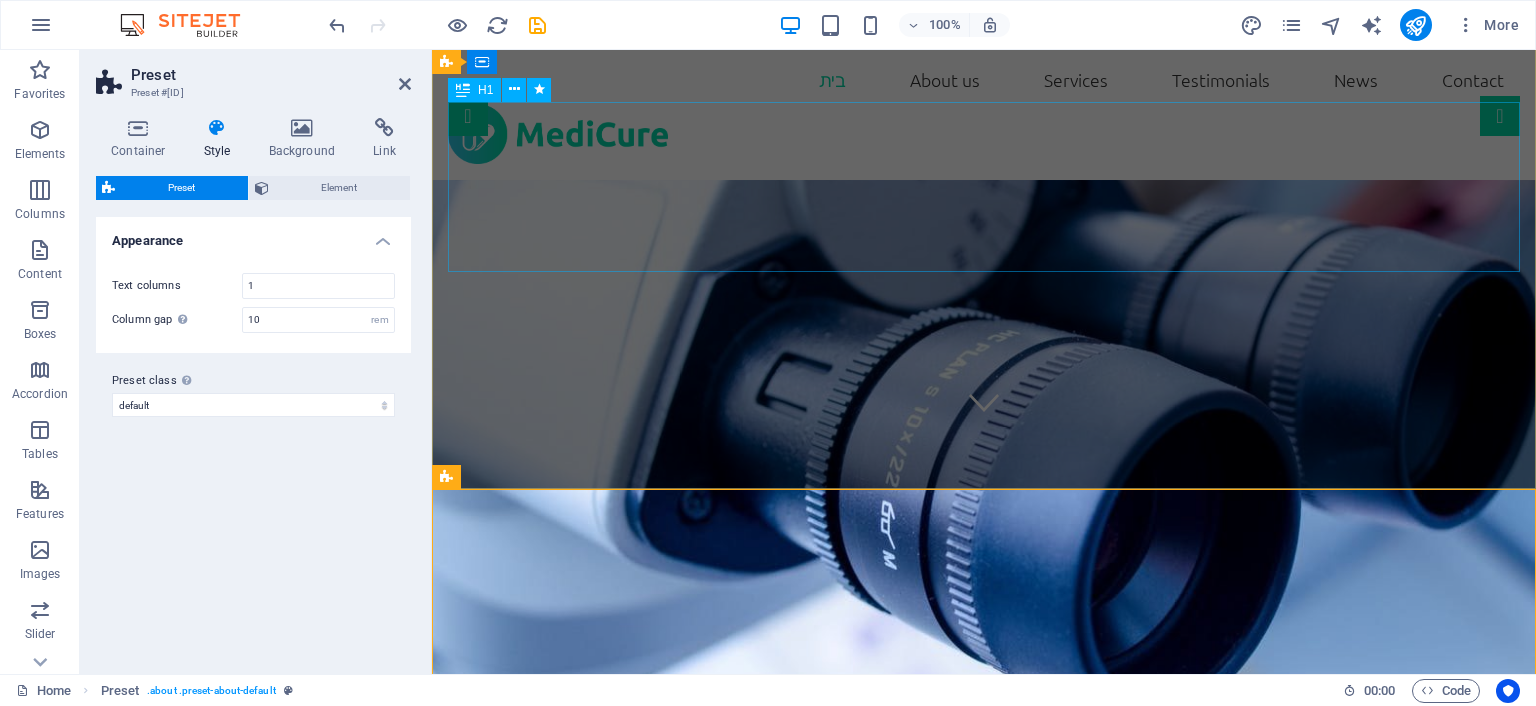 scroll, scrollTop: 0, scrollLeft: 0, axis: both 